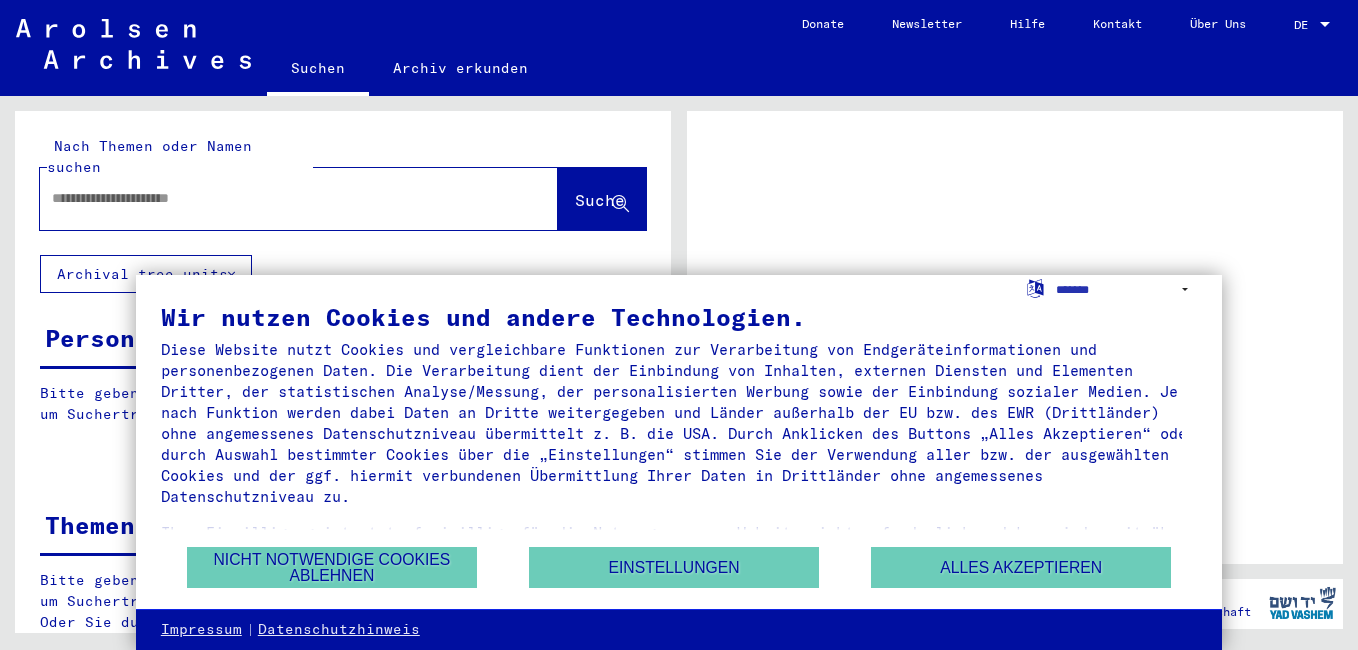 scroll, scrollTop: 0, scrollLeft: 0, axis: both 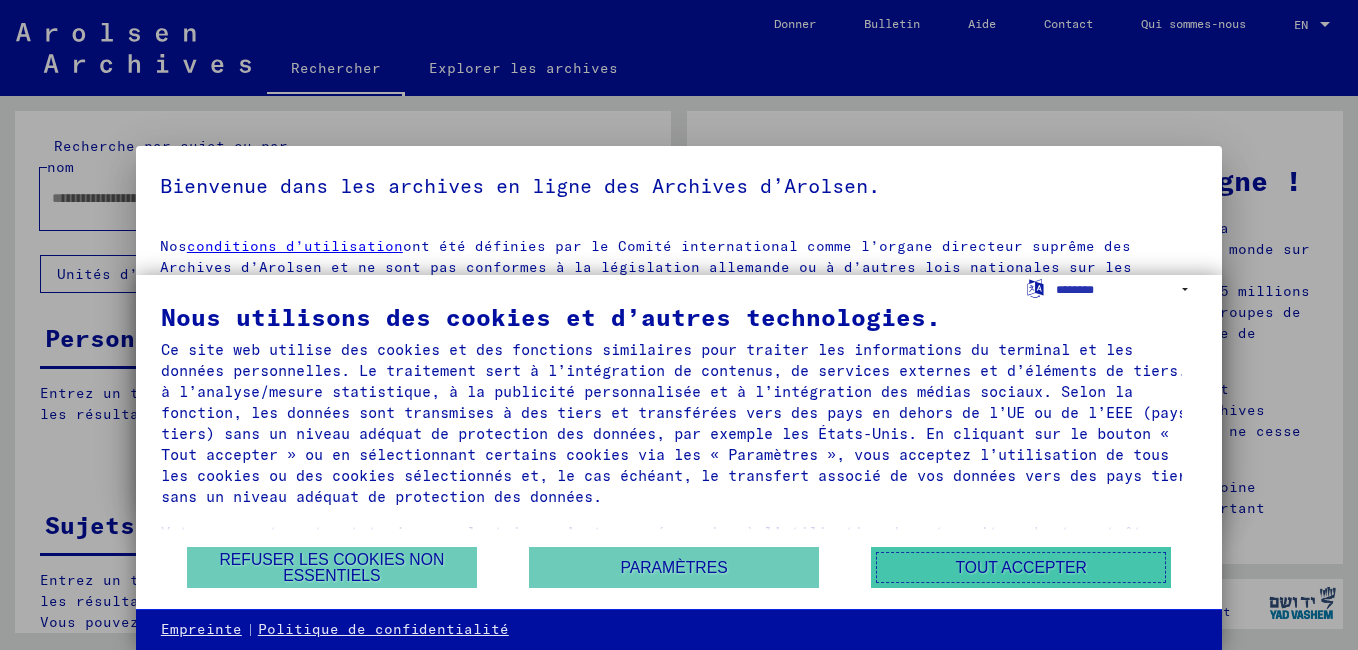 click on "Tout accepter" at bounding box center [1021, 567] 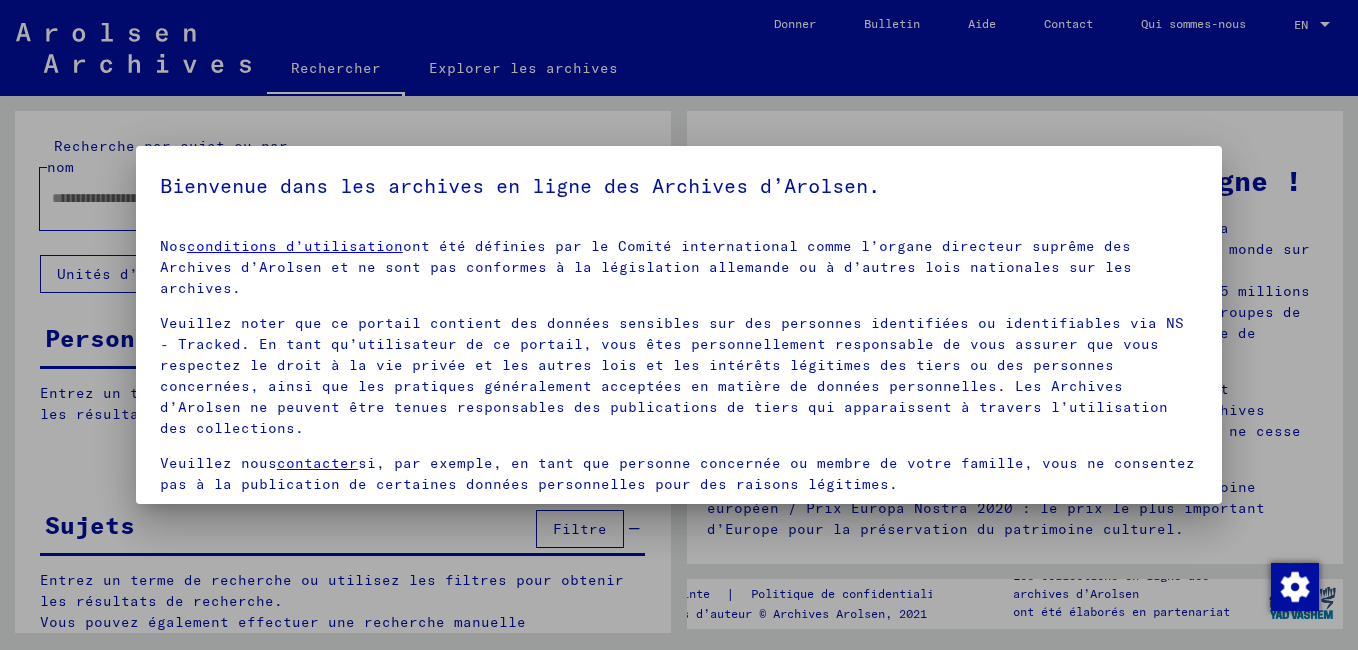 click at bounding box center (679, 325) 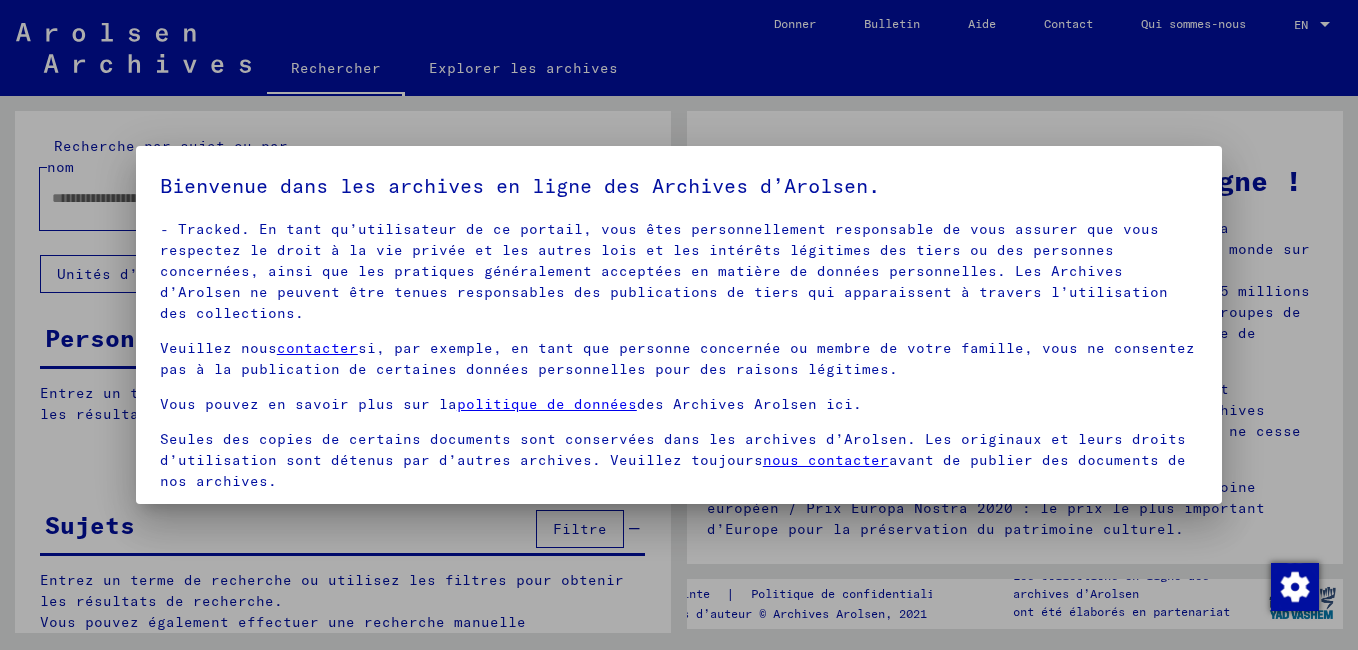 scroll, scrollTop: 120, scrollLeft: 0, axis: vertical 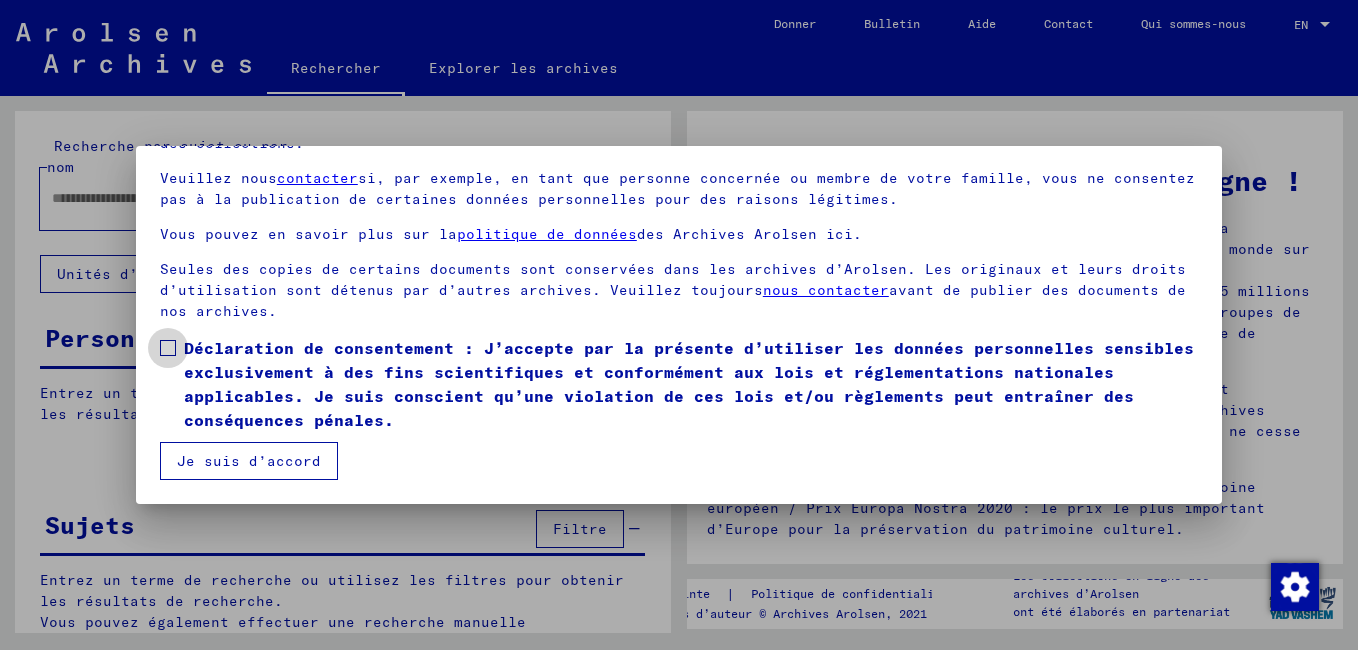 click at bounding box center [168, 348] 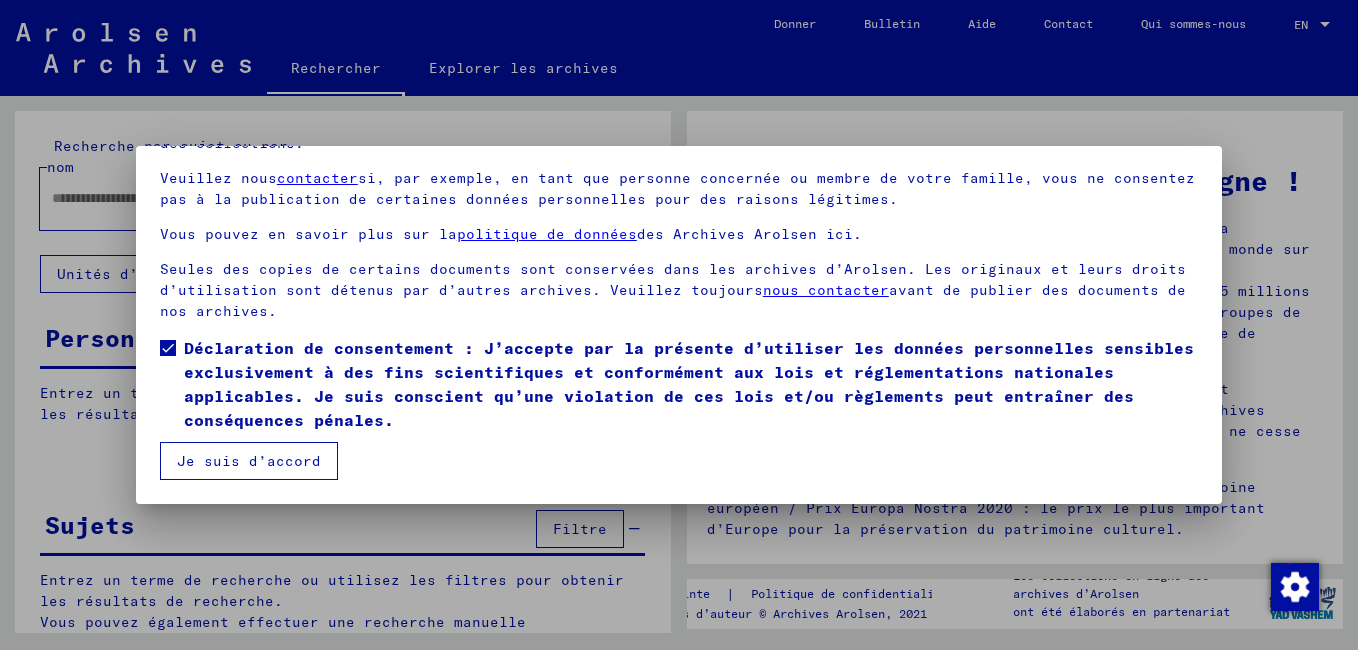 click on "Je suis d’accord" at bounding box center (249, 461) 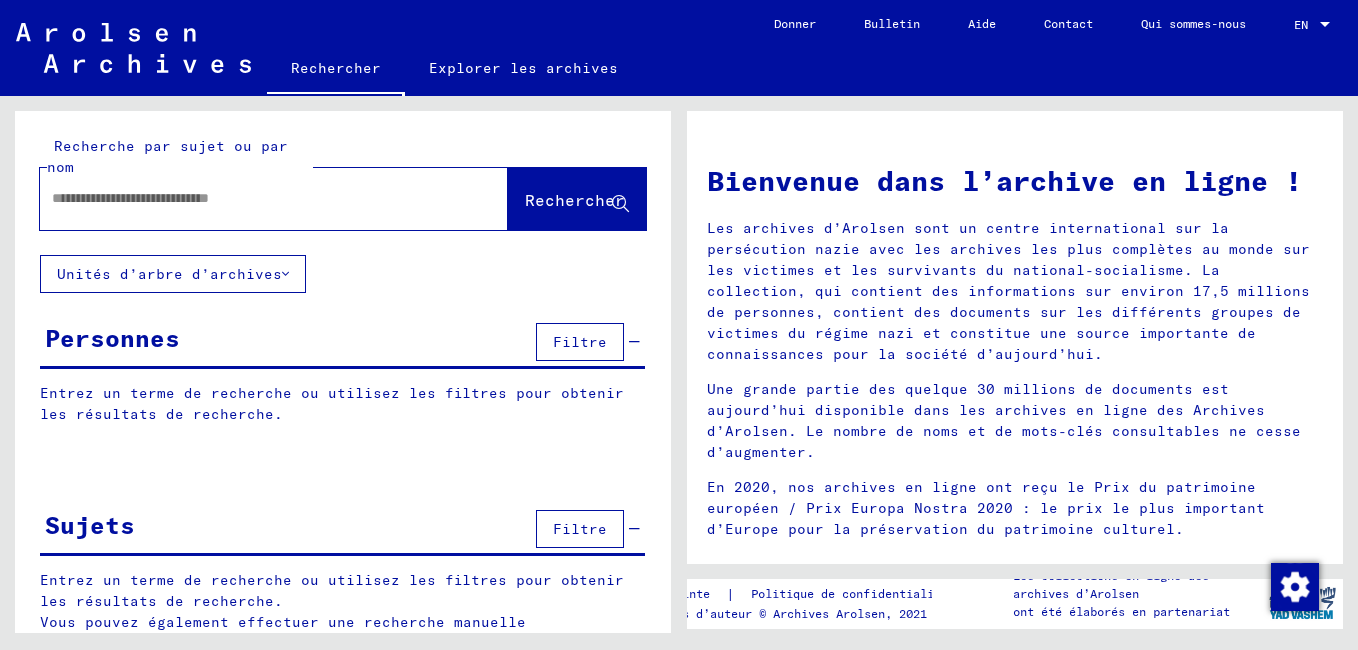click 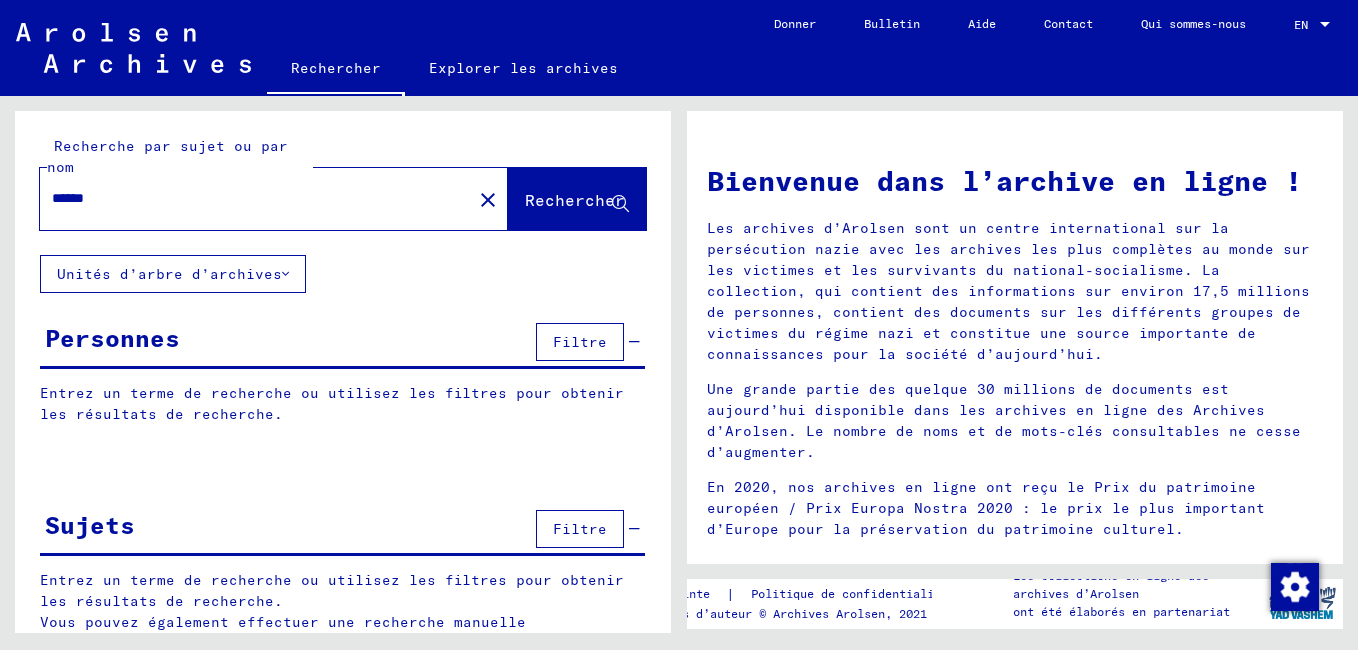 type on "******" 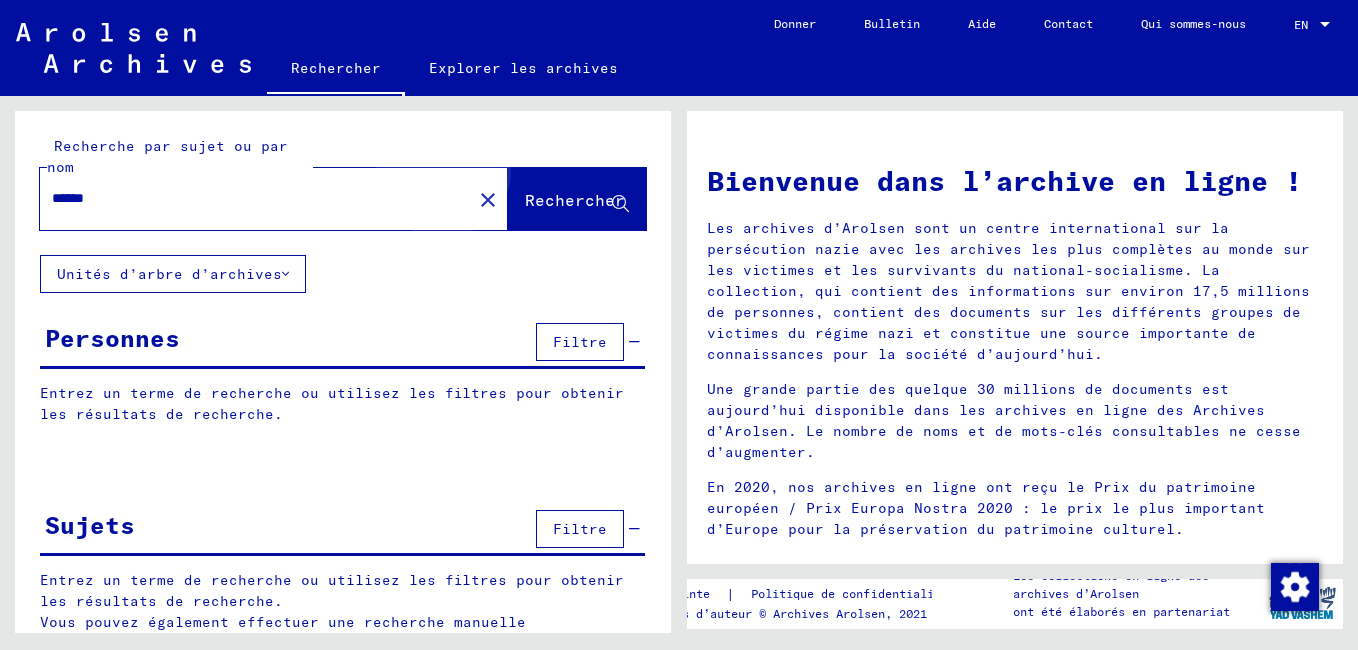 click on "Rechercher" 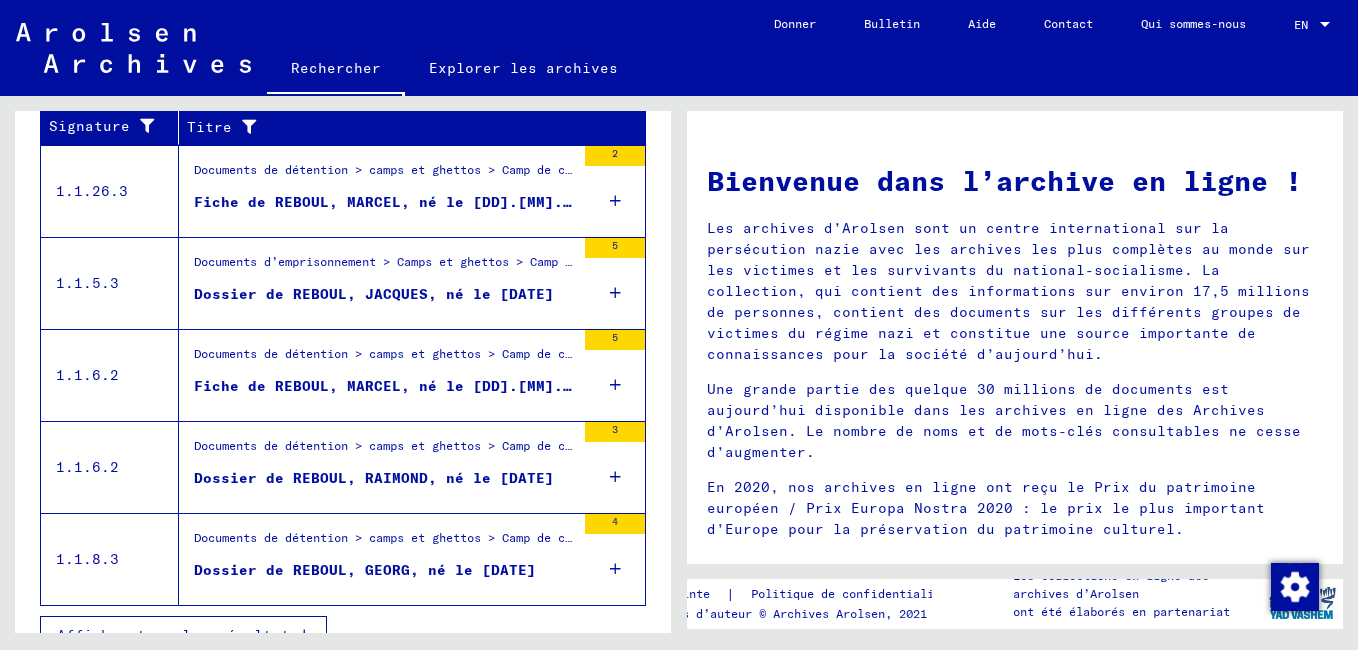 scroll, scrollTop: 770, scrollLeft: 0, axis: vertical 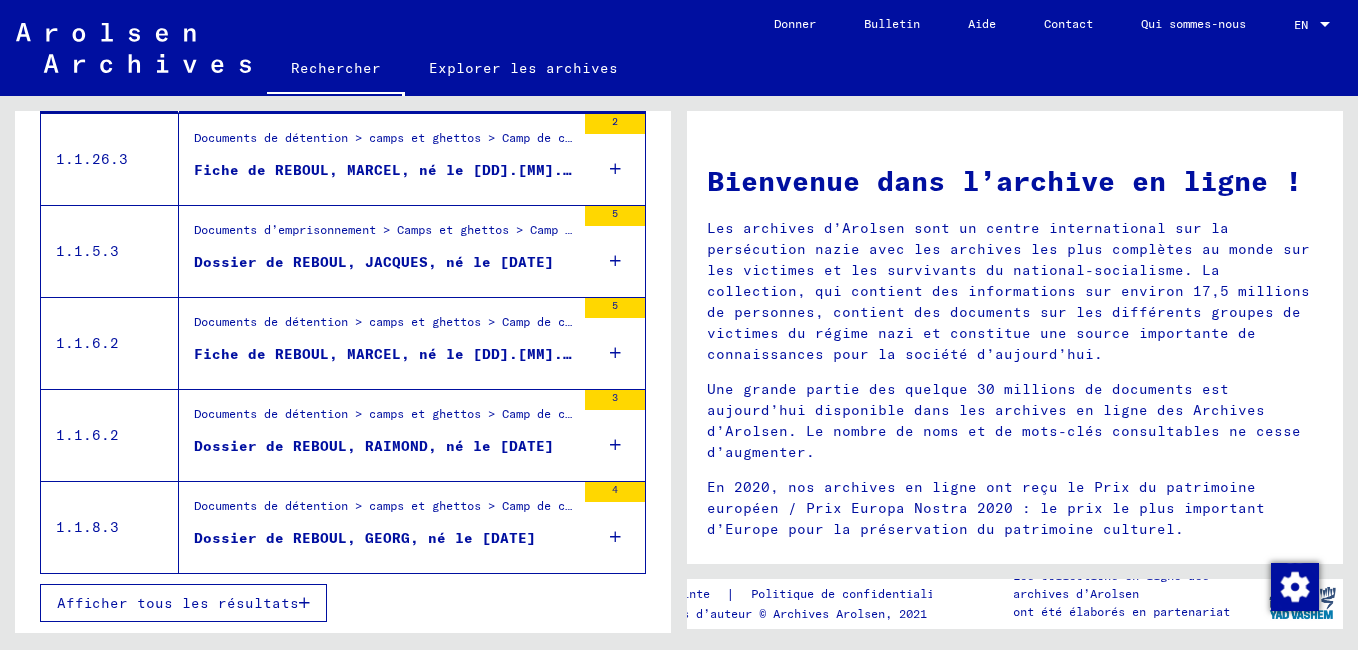 click at bounding box center (615, 445) 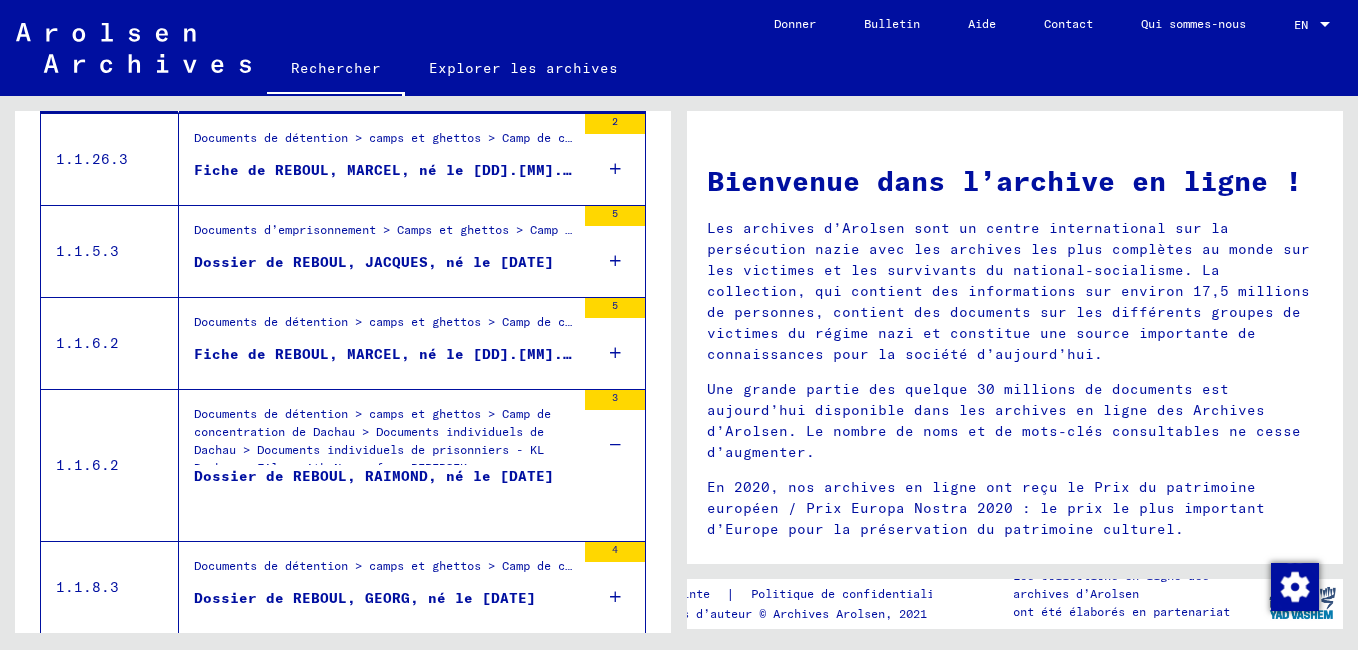 click on "Dossier de REBOUL, RAIMOND, né le [DATE]" at bounding box center [374, 496] 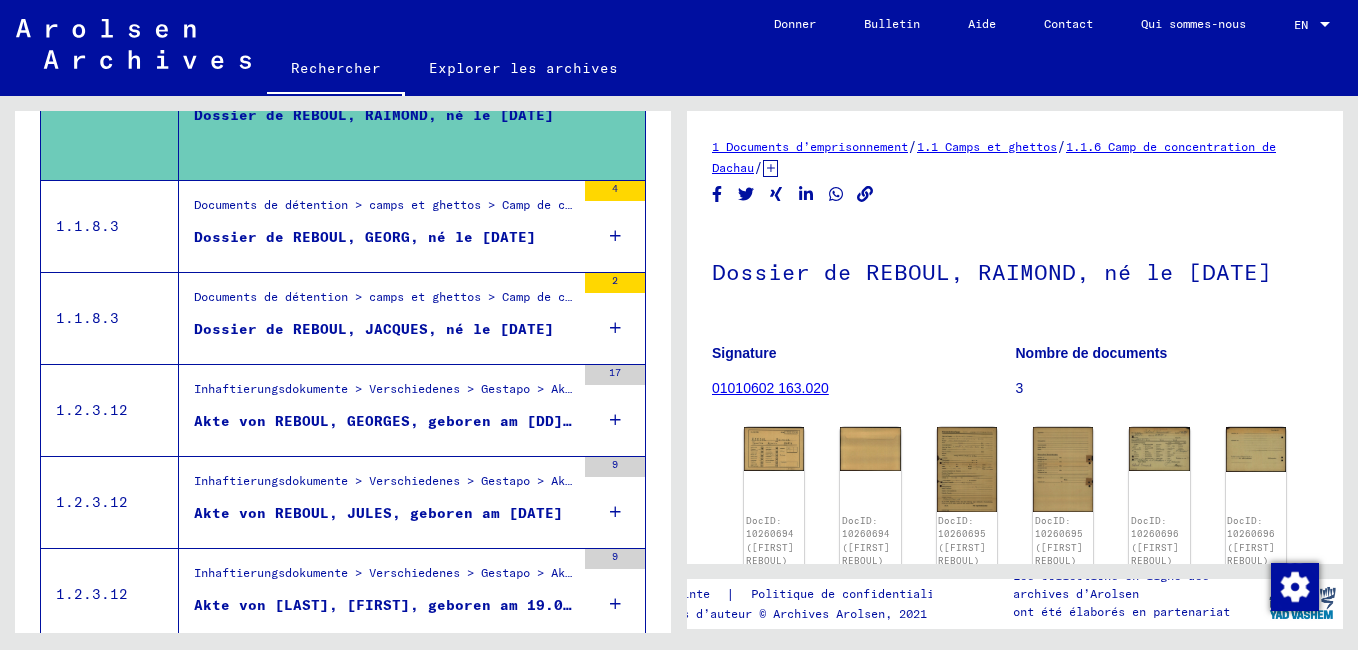 scroll, scrollTop: 409, scrollLeft: 0, axis: vertical 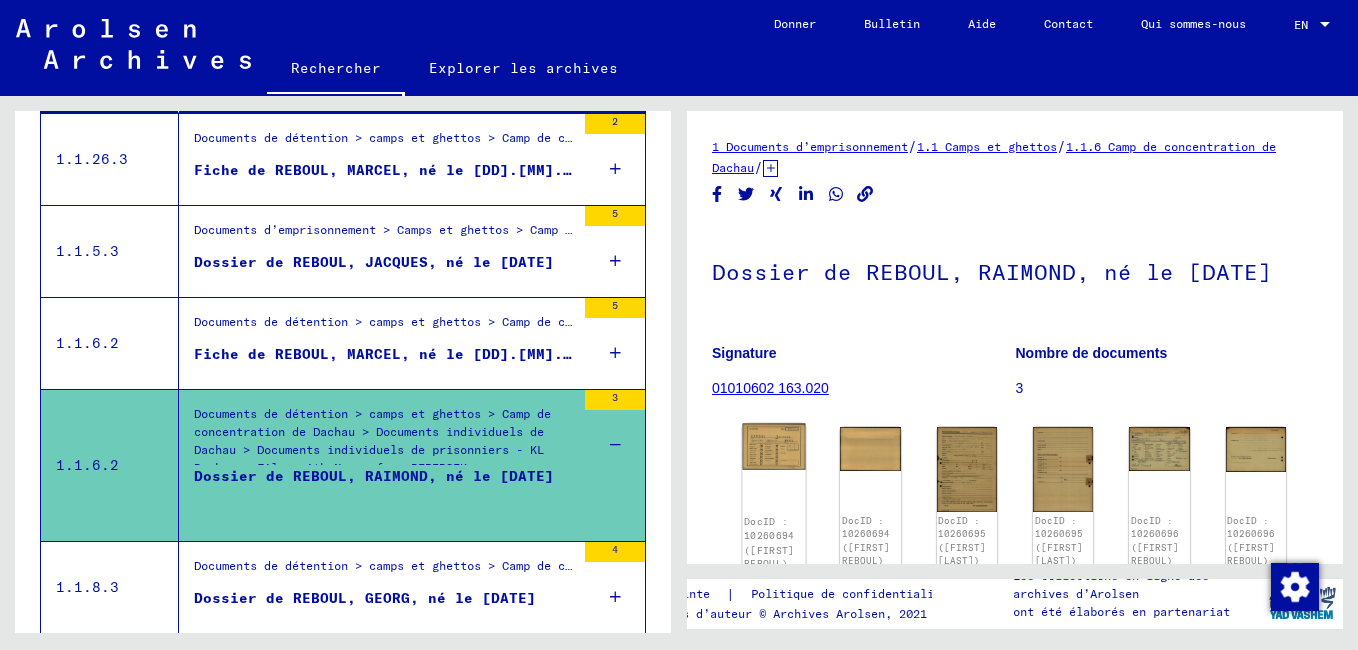 click 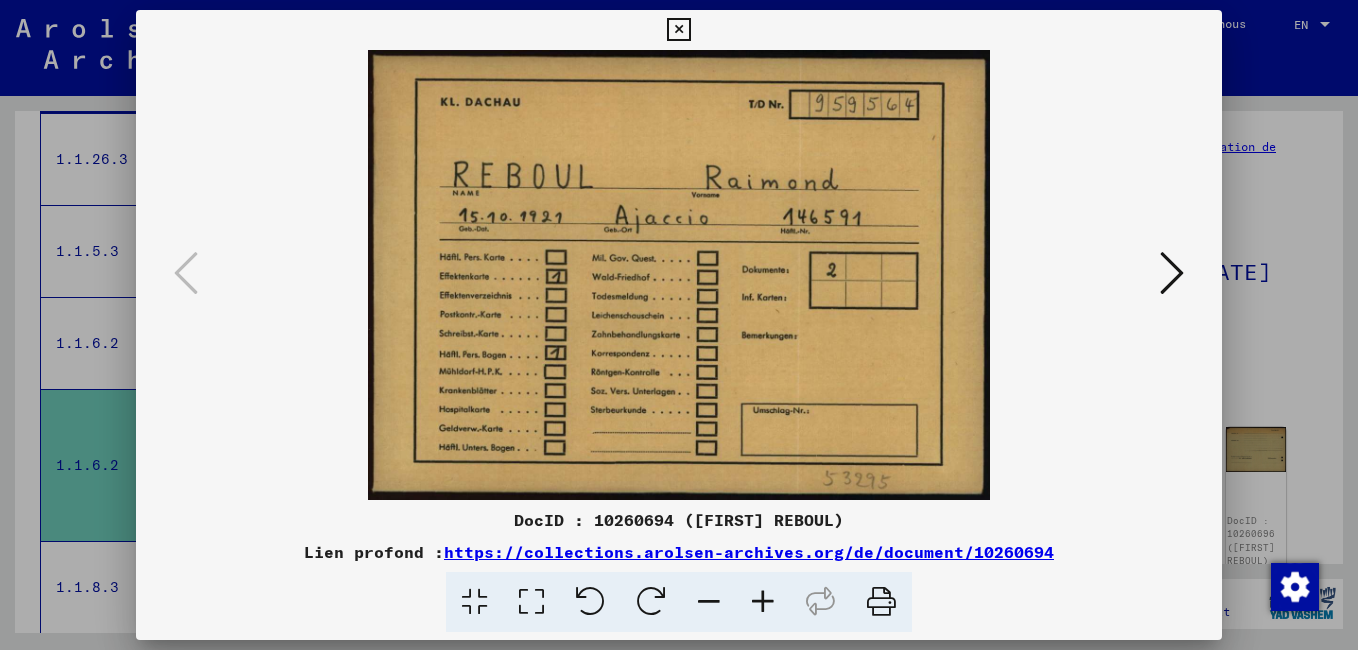 click at bounding box center (678, 30) 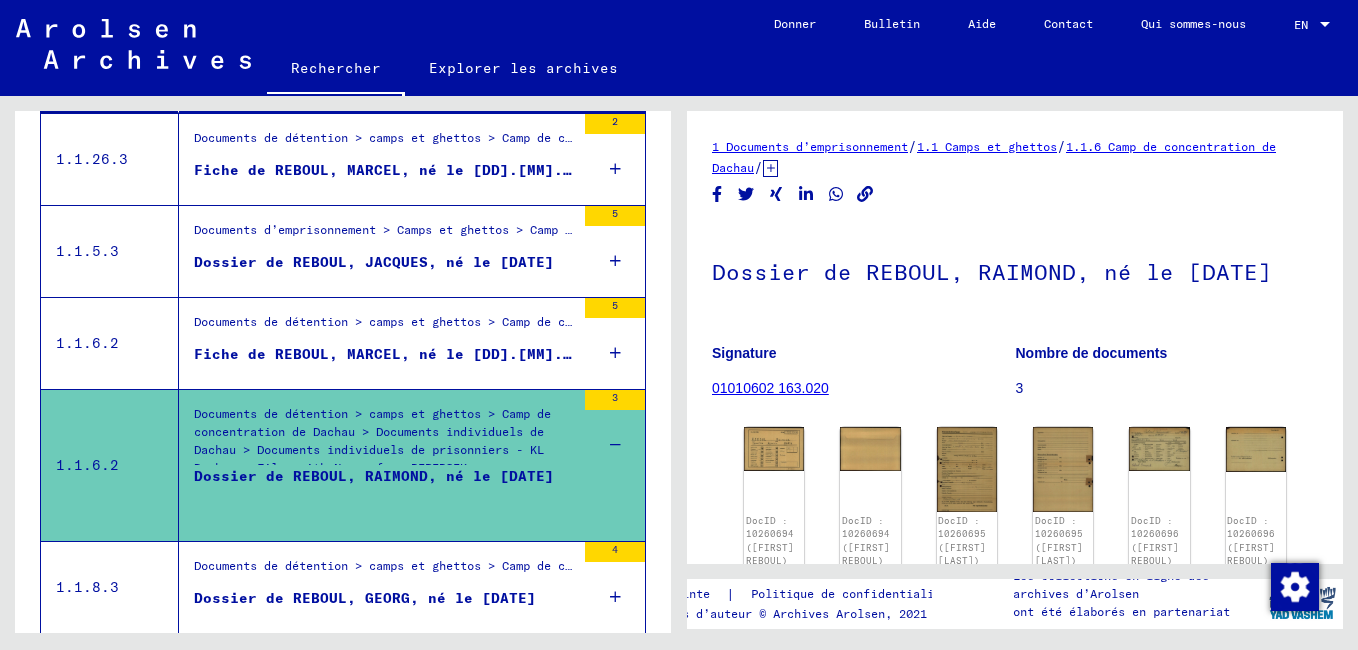 click on "Fiche de REBOUL, MARCEL, né le [DD].[MM].[YYYY]" at bounding box center [384, 354] 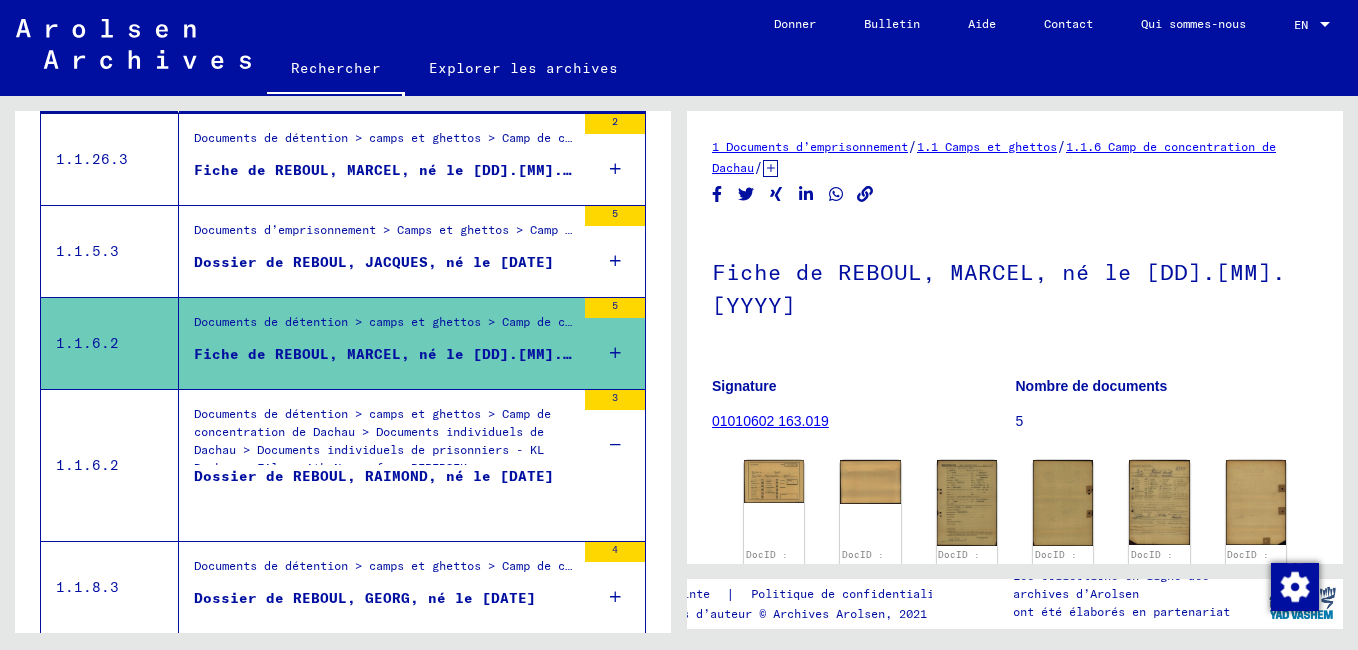 scroll, scrollTop: 0, scrollLeft: 0, axis: both 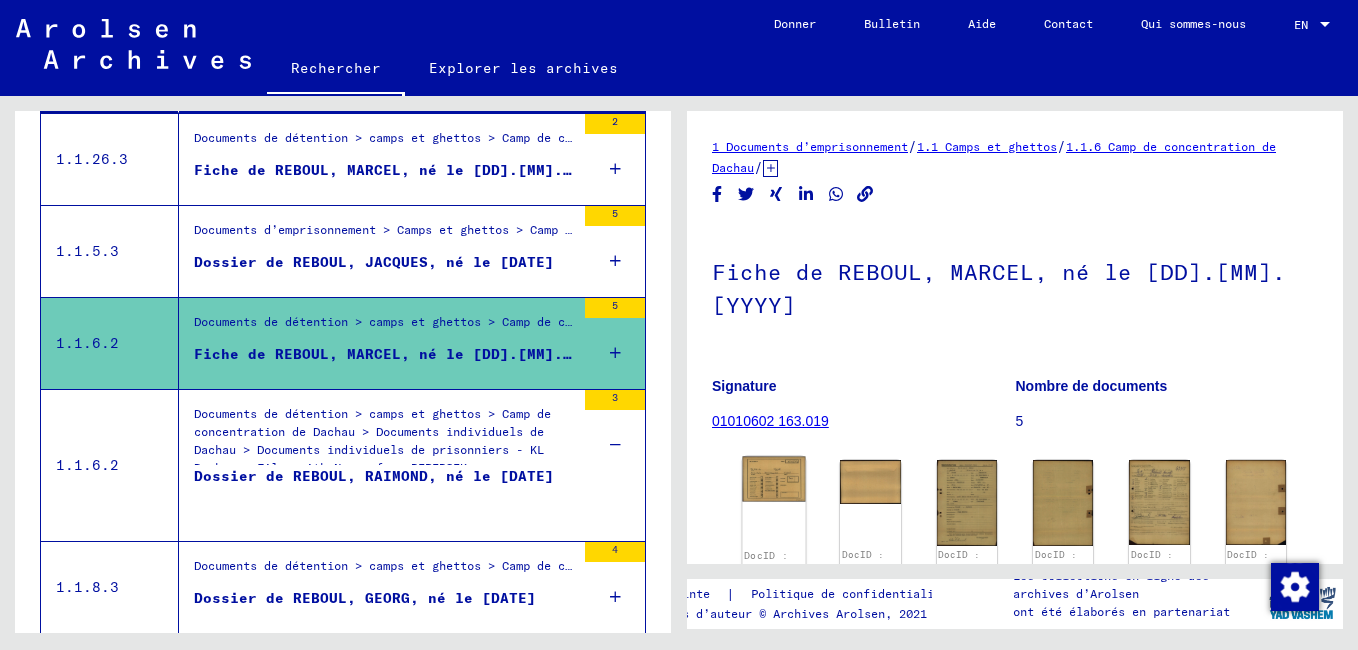 click 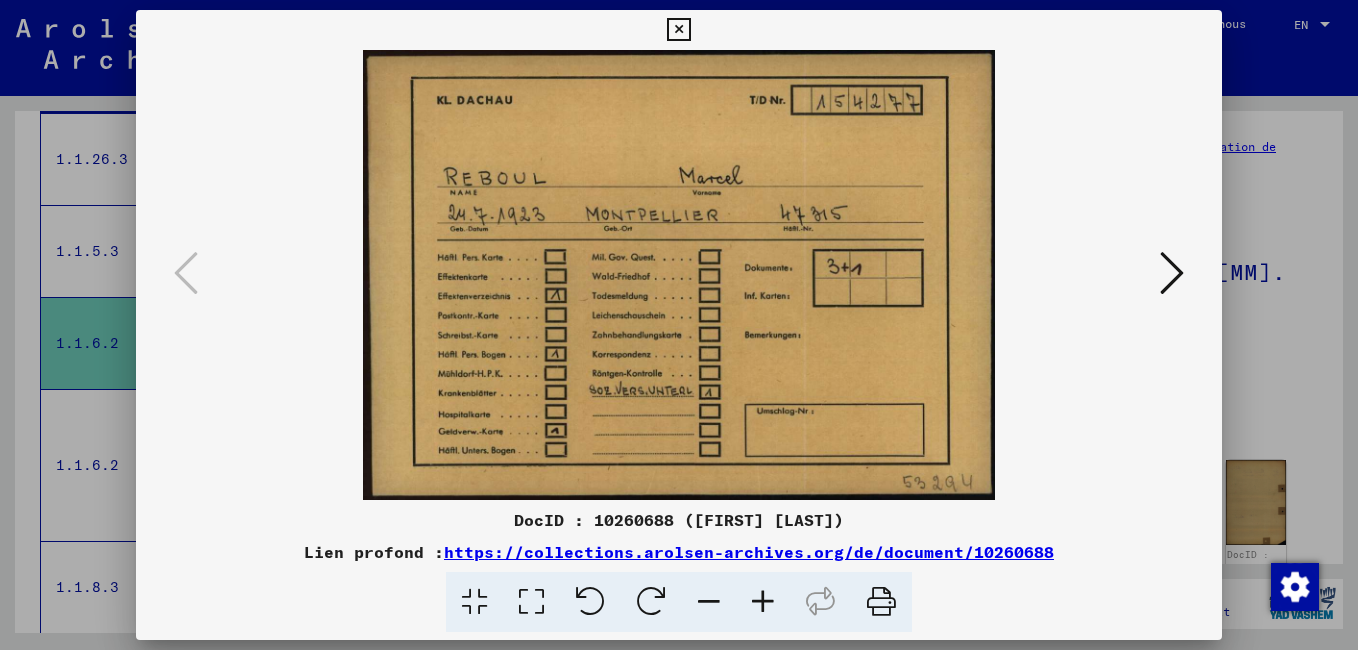 click at bounding box center (678, 30) 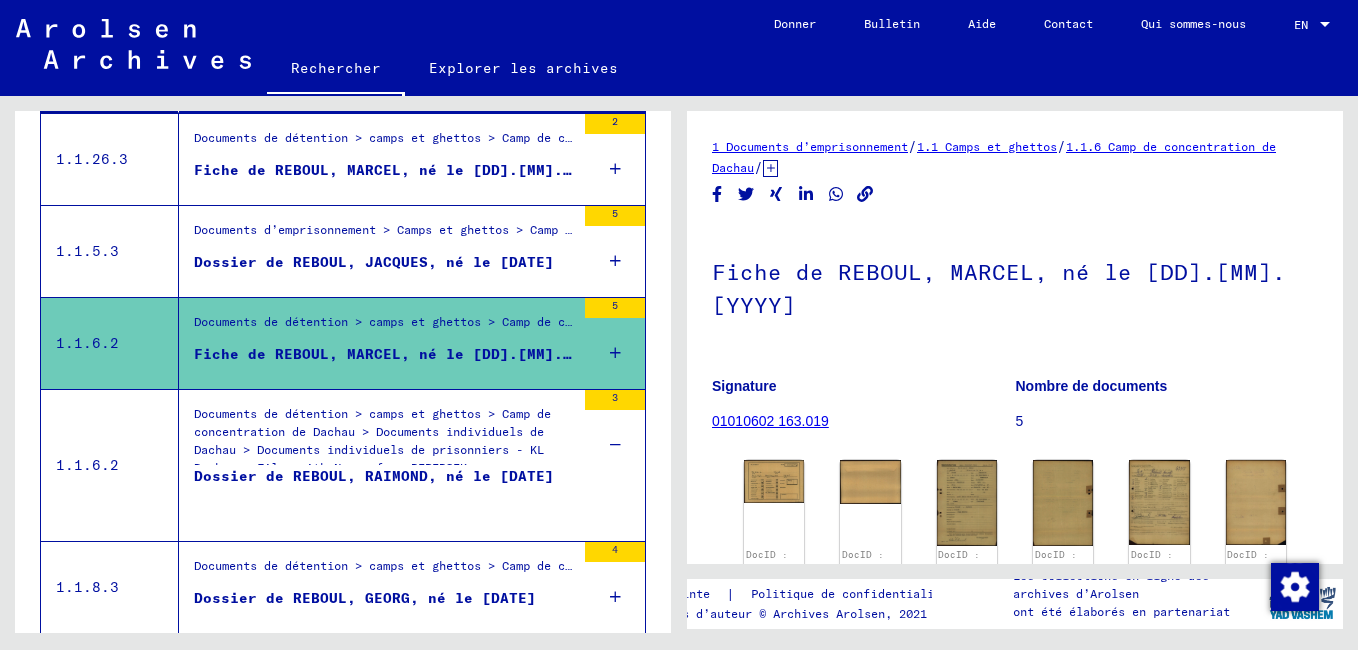 click on "Dossier de REBOUL, JACQUES, né le [DATE]" at bounding box center [374, 262] 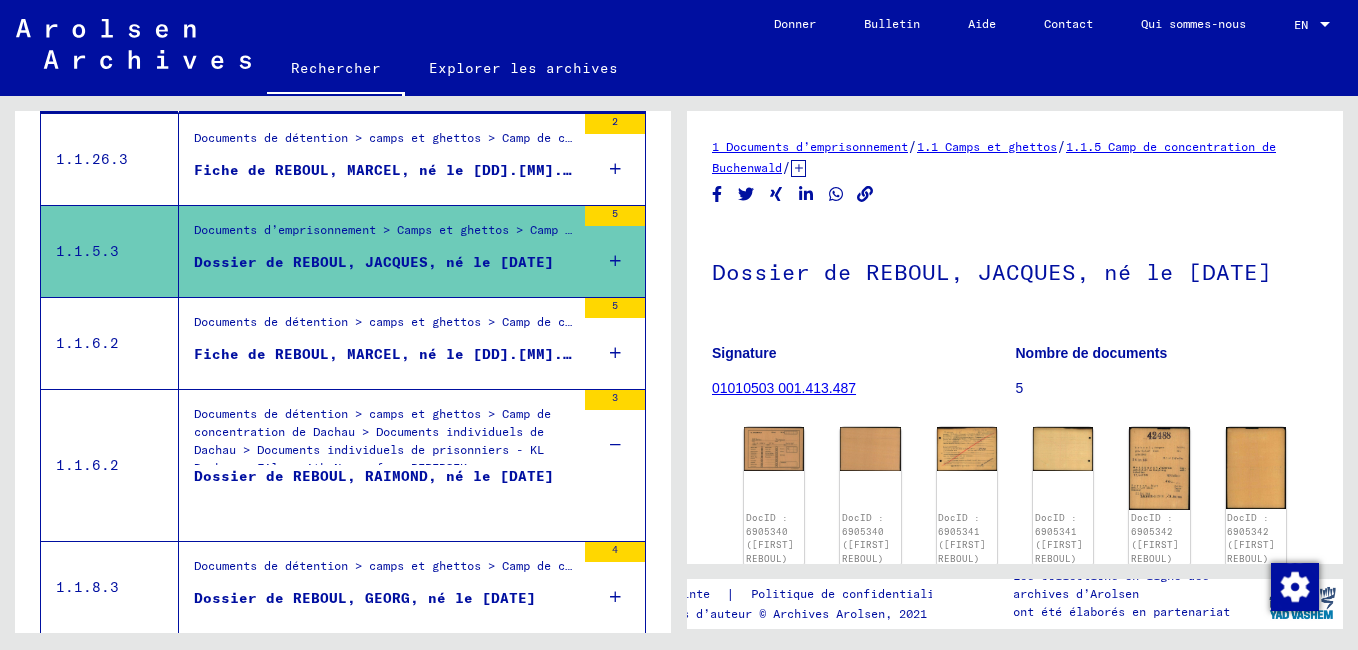 scroll, scrollTop: 0, scrollLeft: 0, axis: both 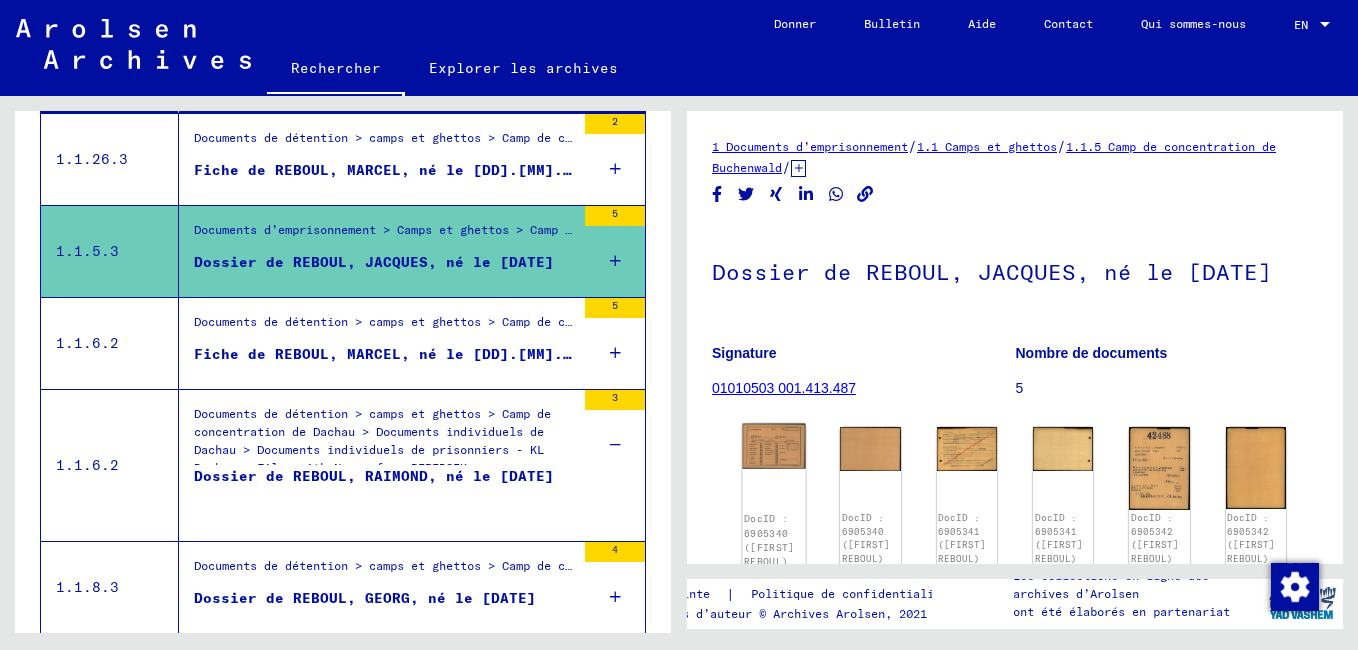 click 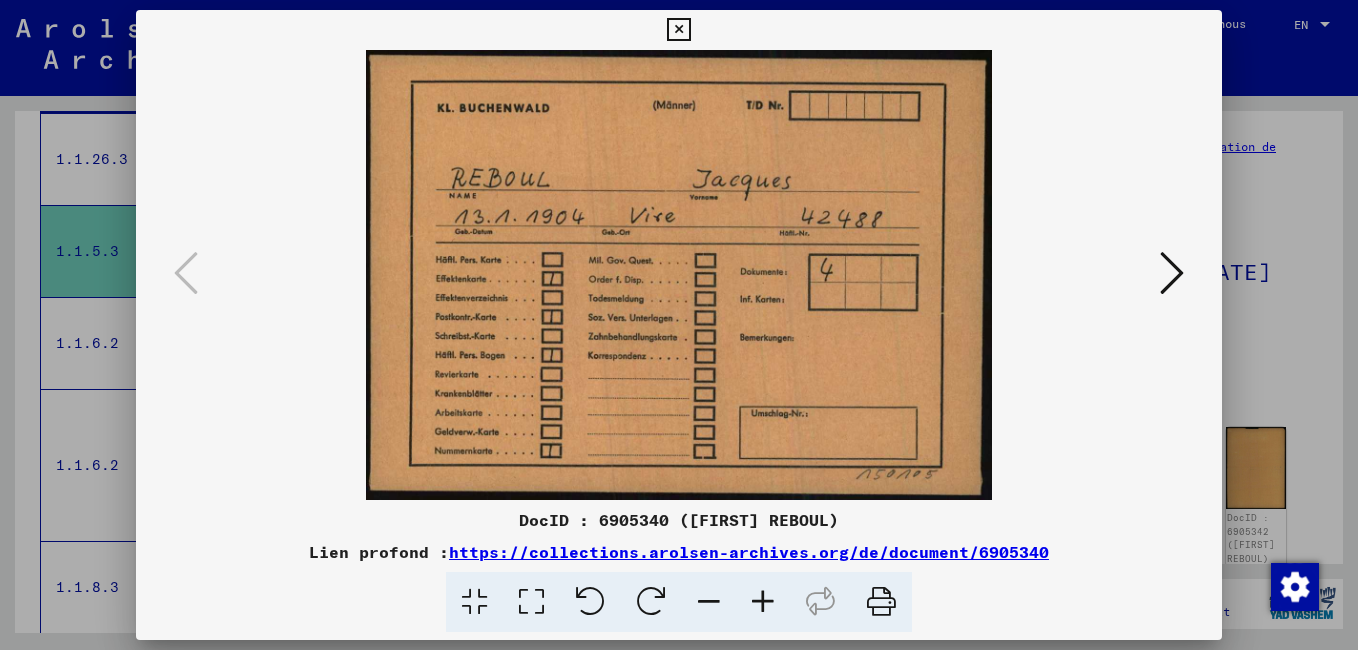 click at bounding box center (678, 30) 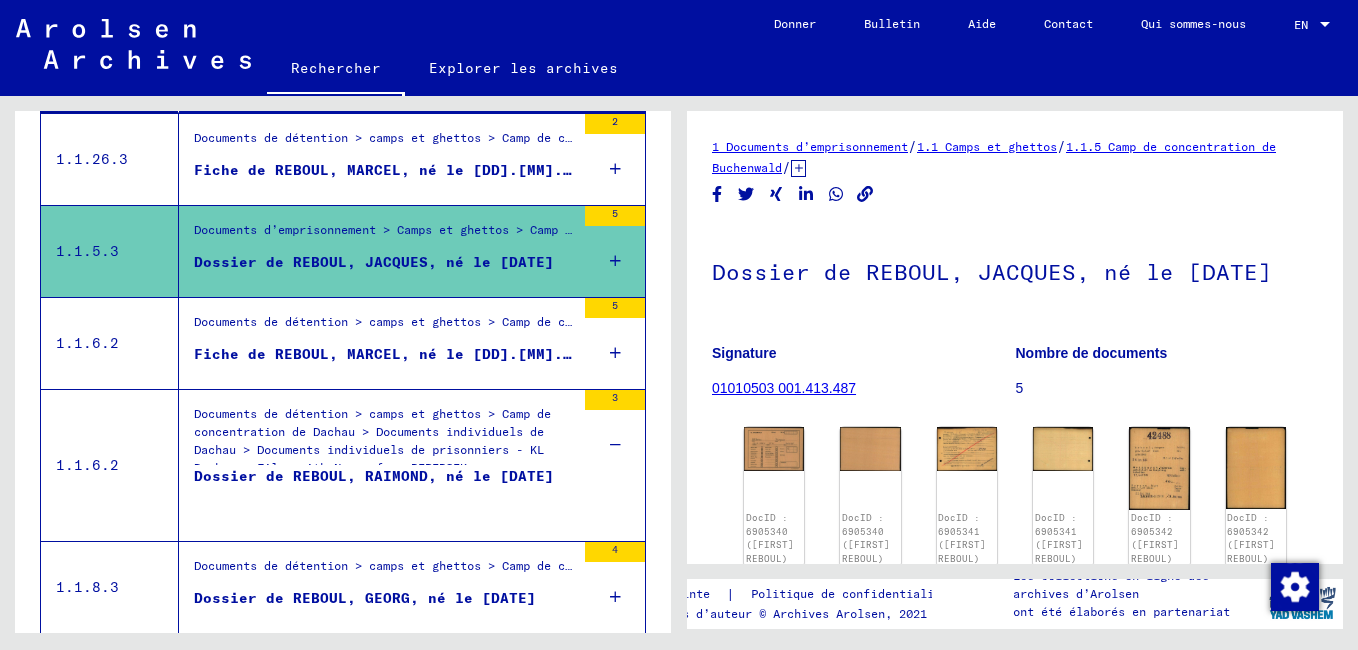 click on "Fiche de REBOUL, MARCEL, né le [DD].[MM].[YYYY]" at bounding box center [384, 170] 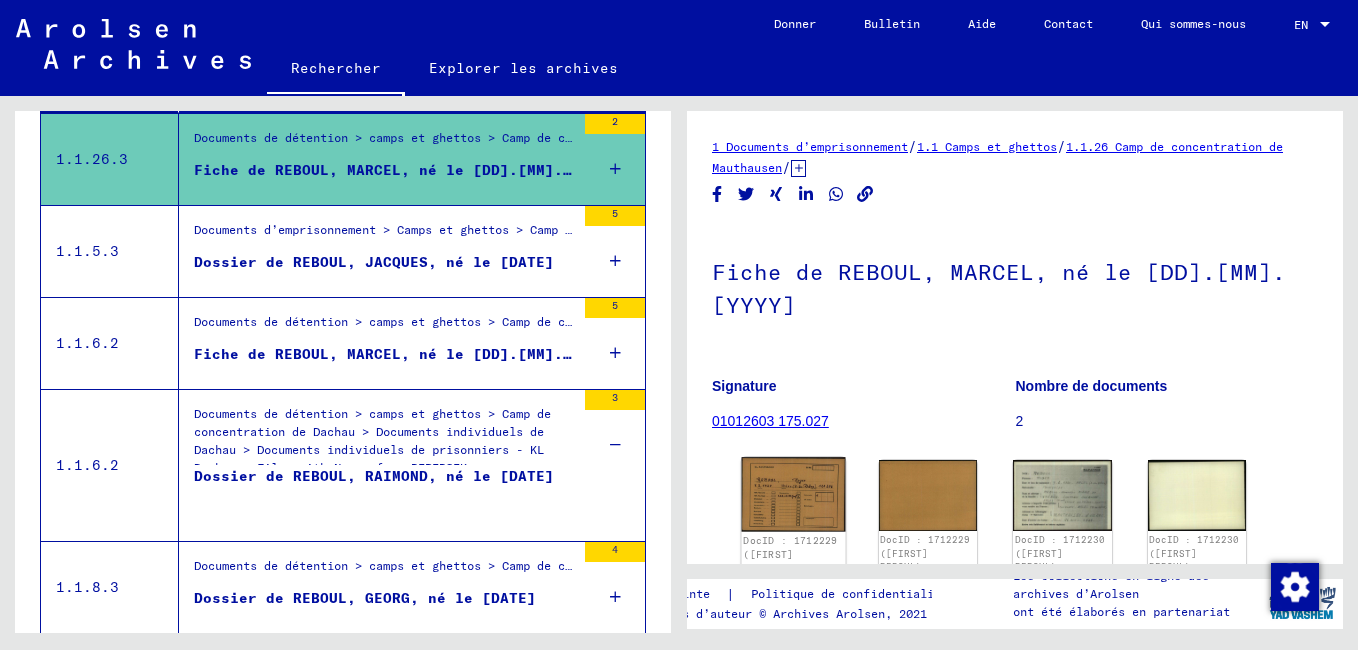 click 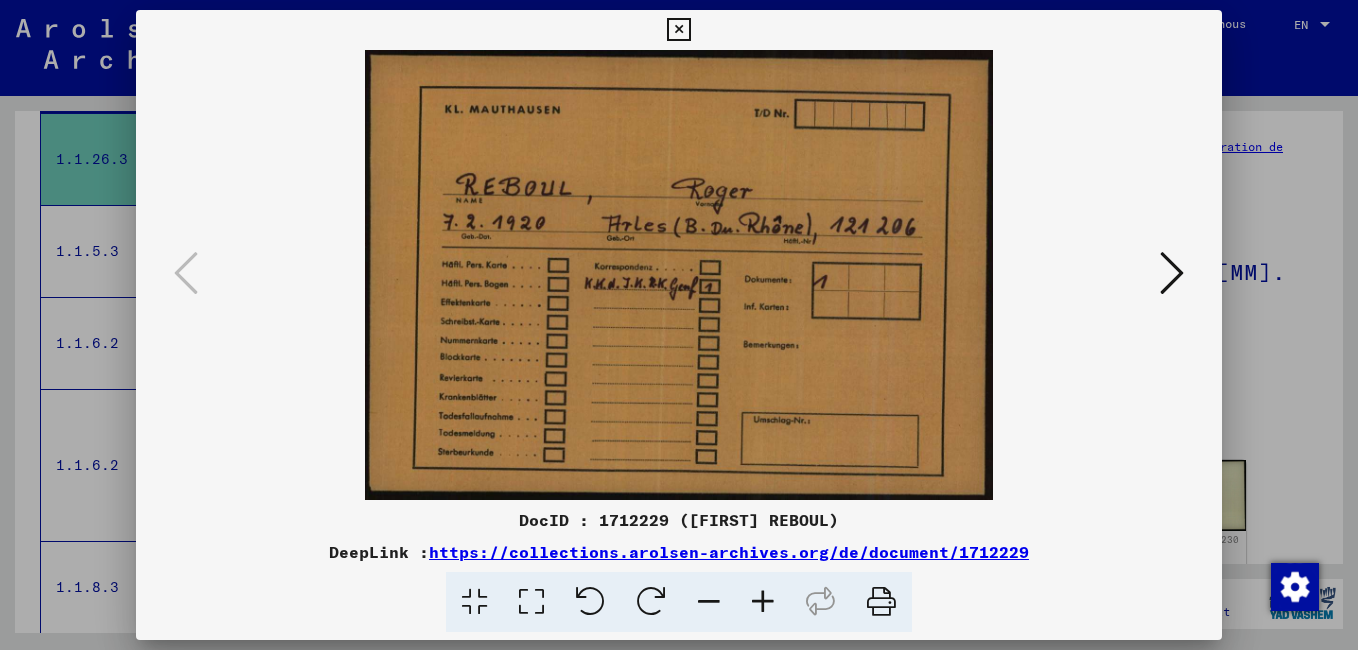 click at bounding box center [678, 30] 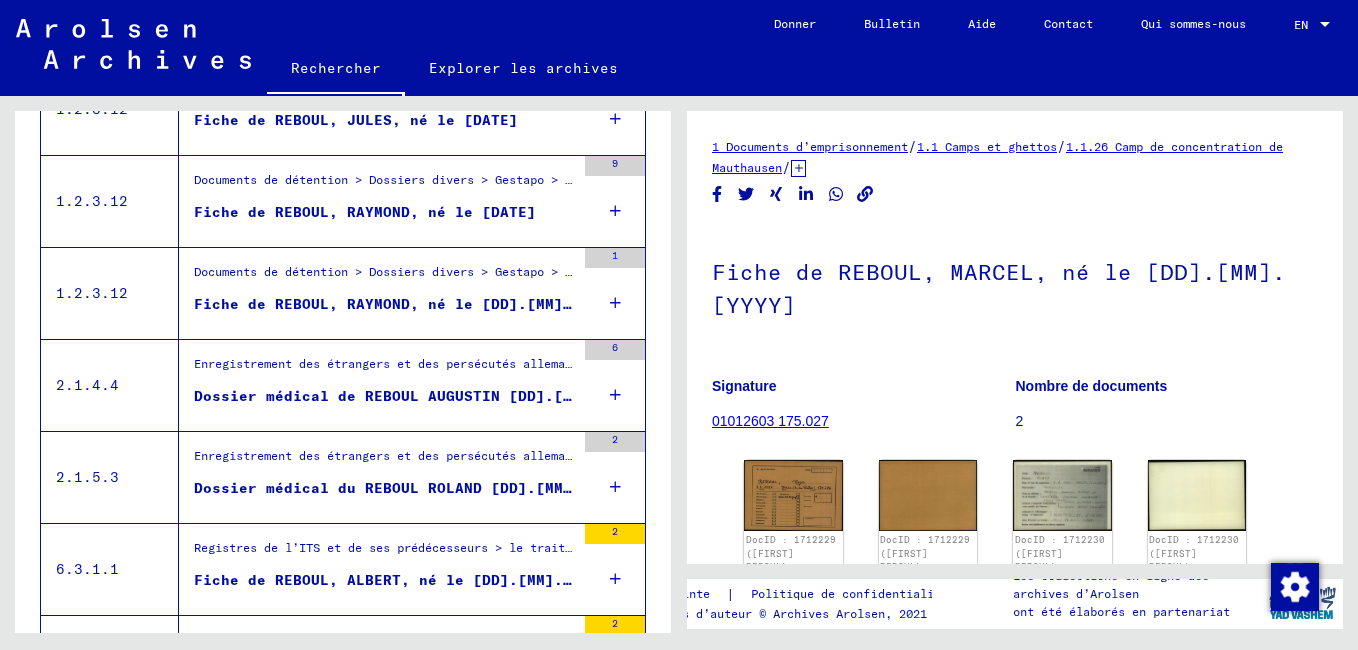scroll, scrollTop: 1209, scrollLeft: 0, axis: vertical 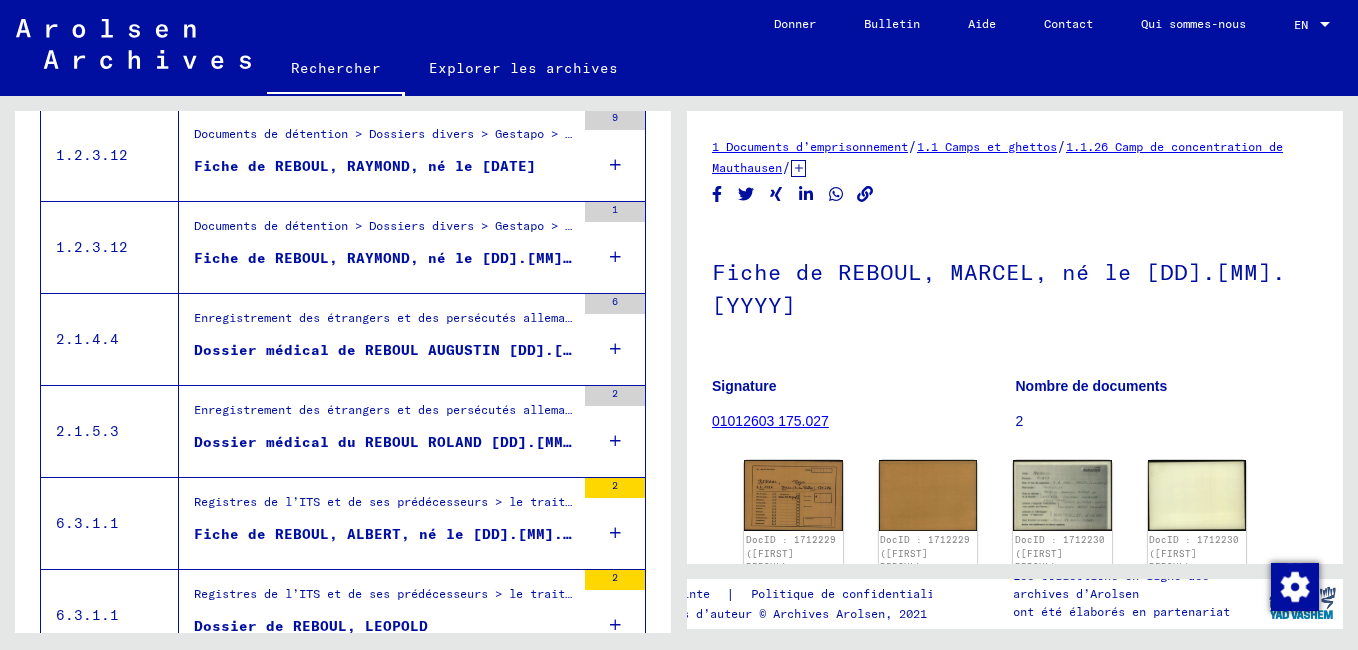 click on "Fiche de REBOUL, ALBERT, né le [DD].[MM].[YYYY]" at bounding box center (384, 534) 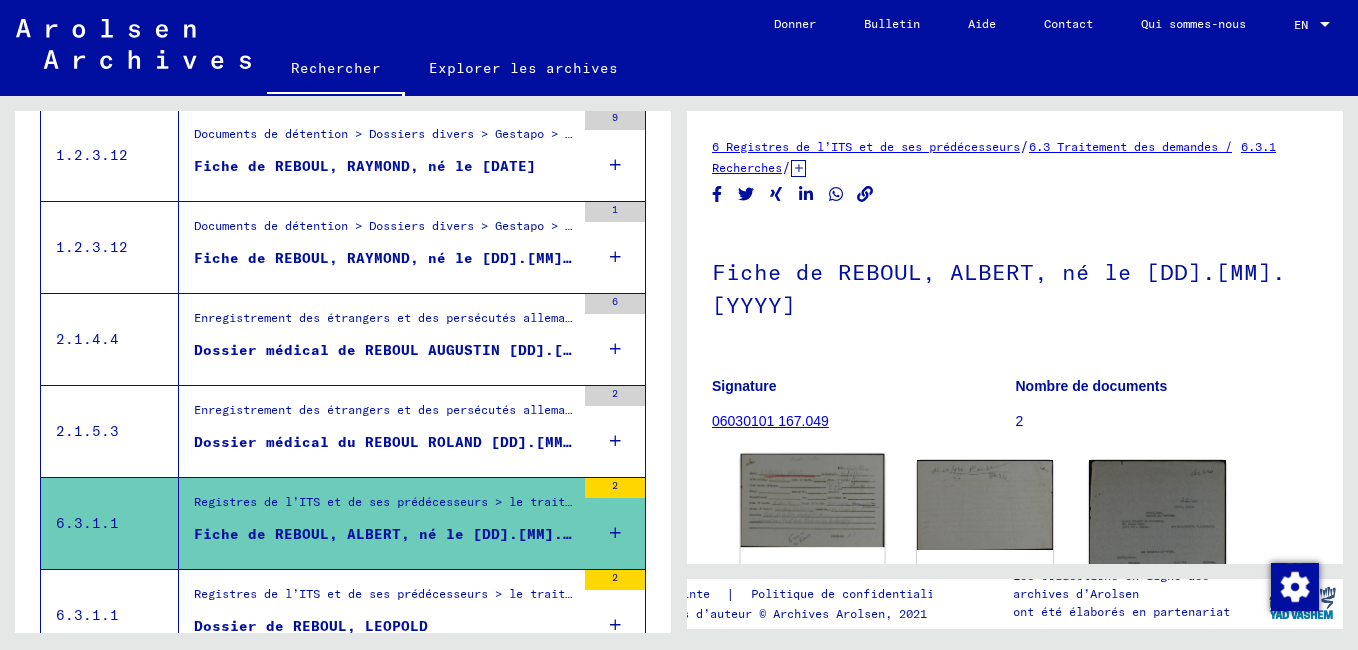 click 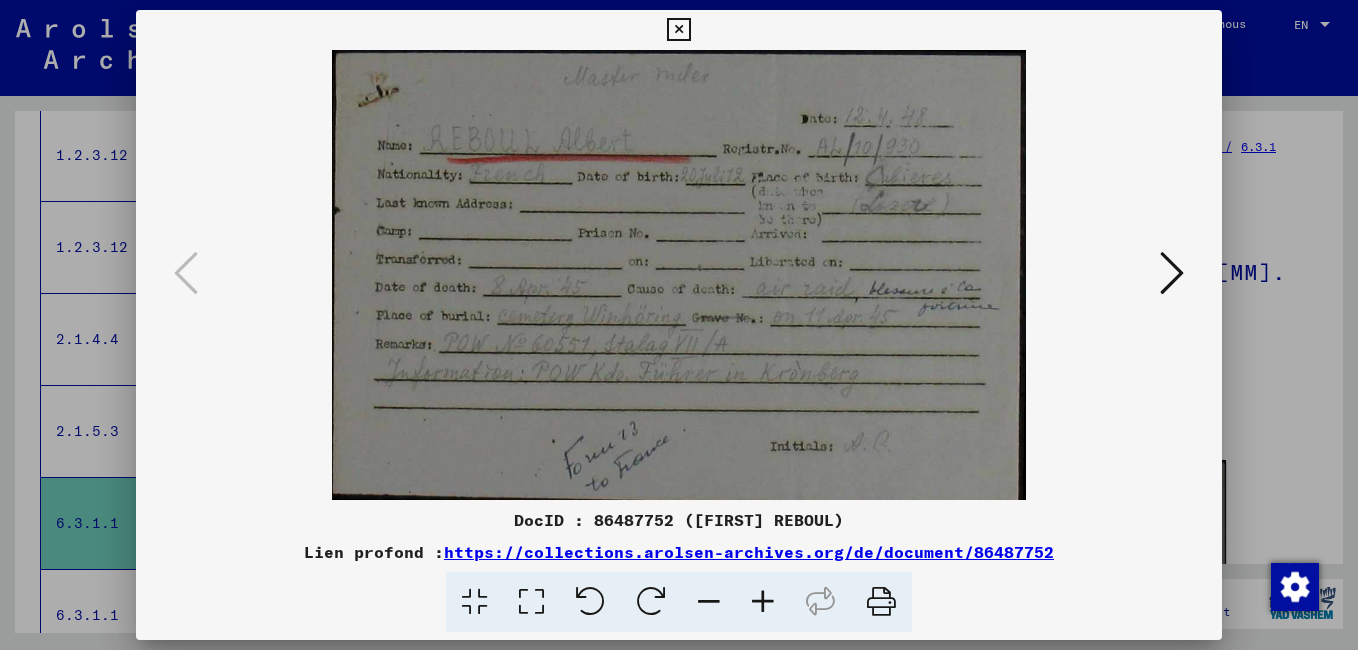 click at bounding box center [1172, 273] 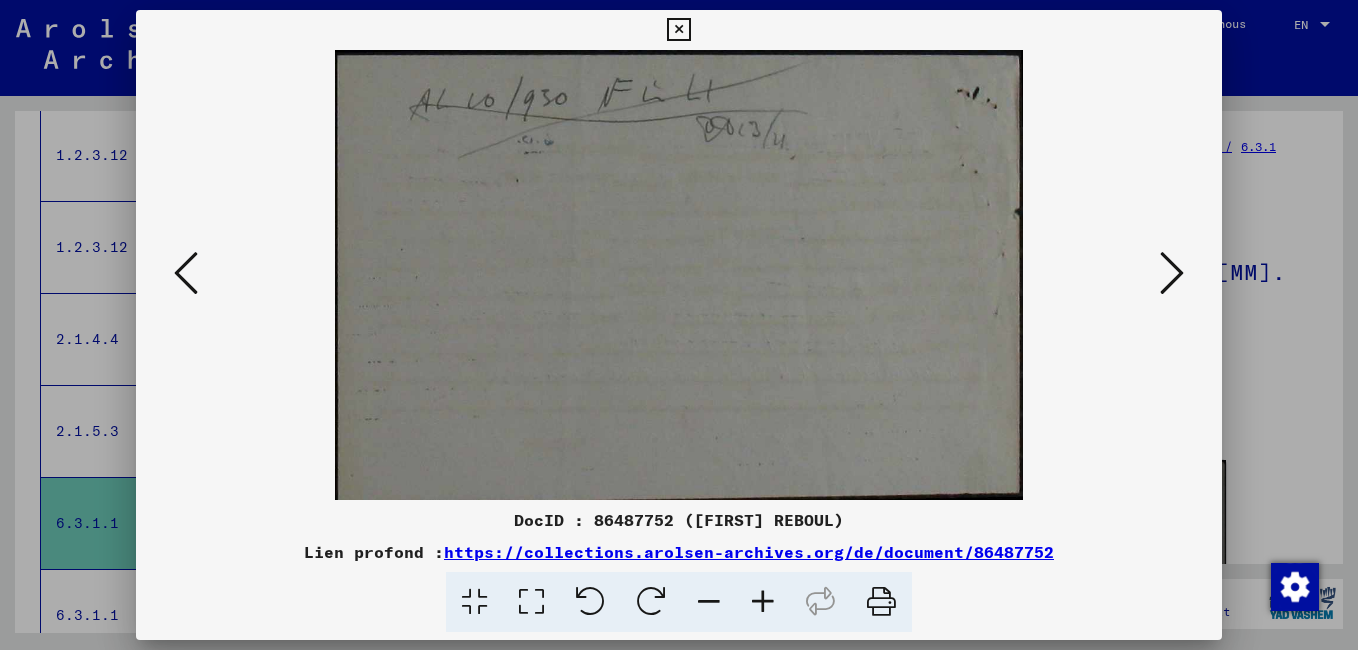 click at bounding box center (1172, 273) 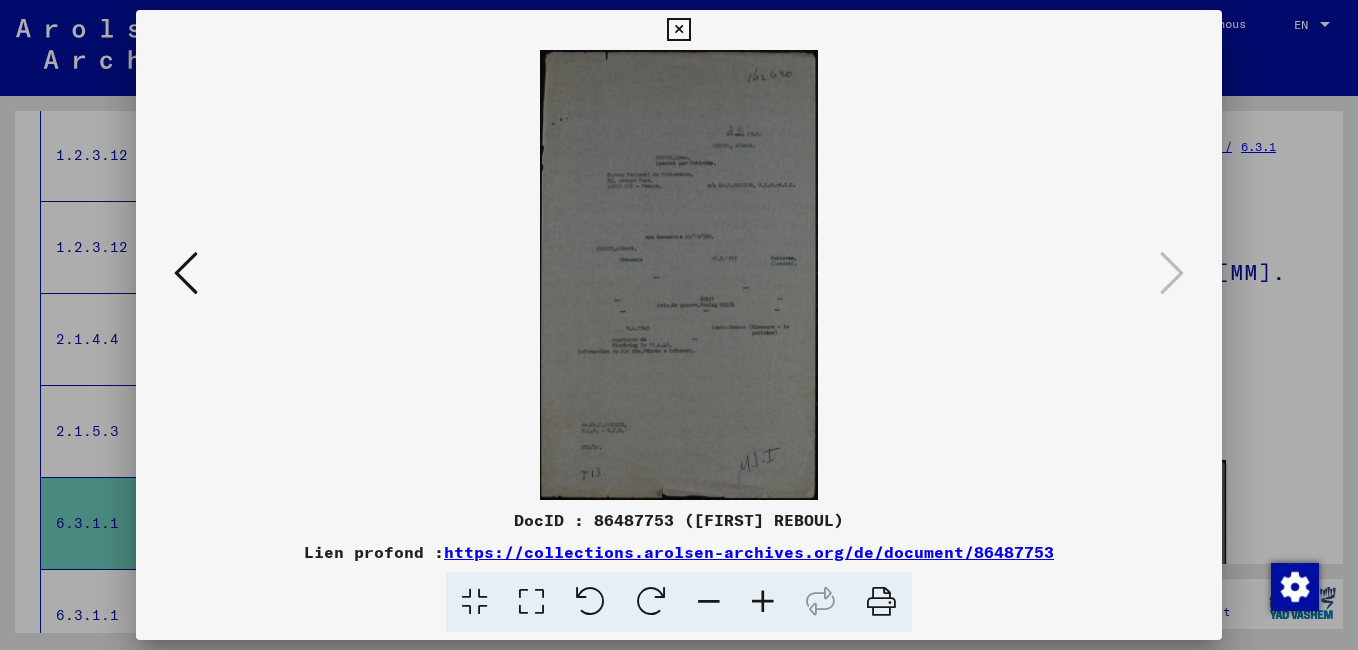 click at bounding box center [186, 273] 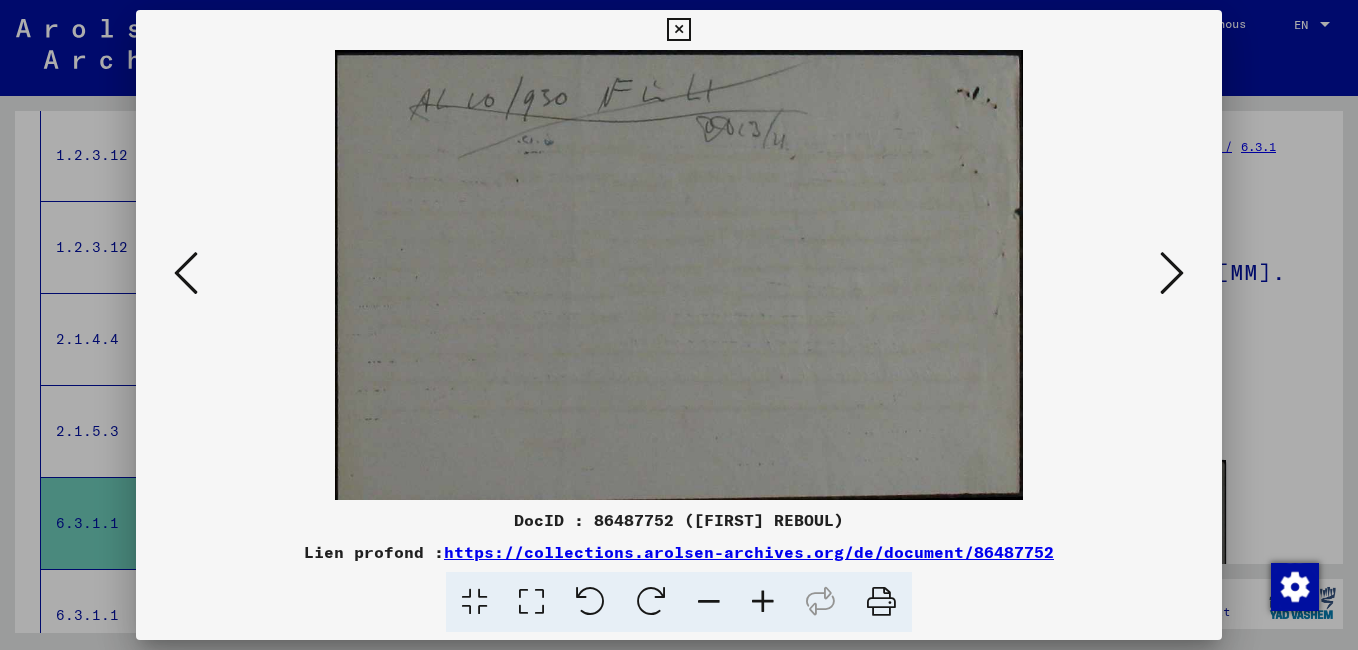 click at bounding box center [186, 273] 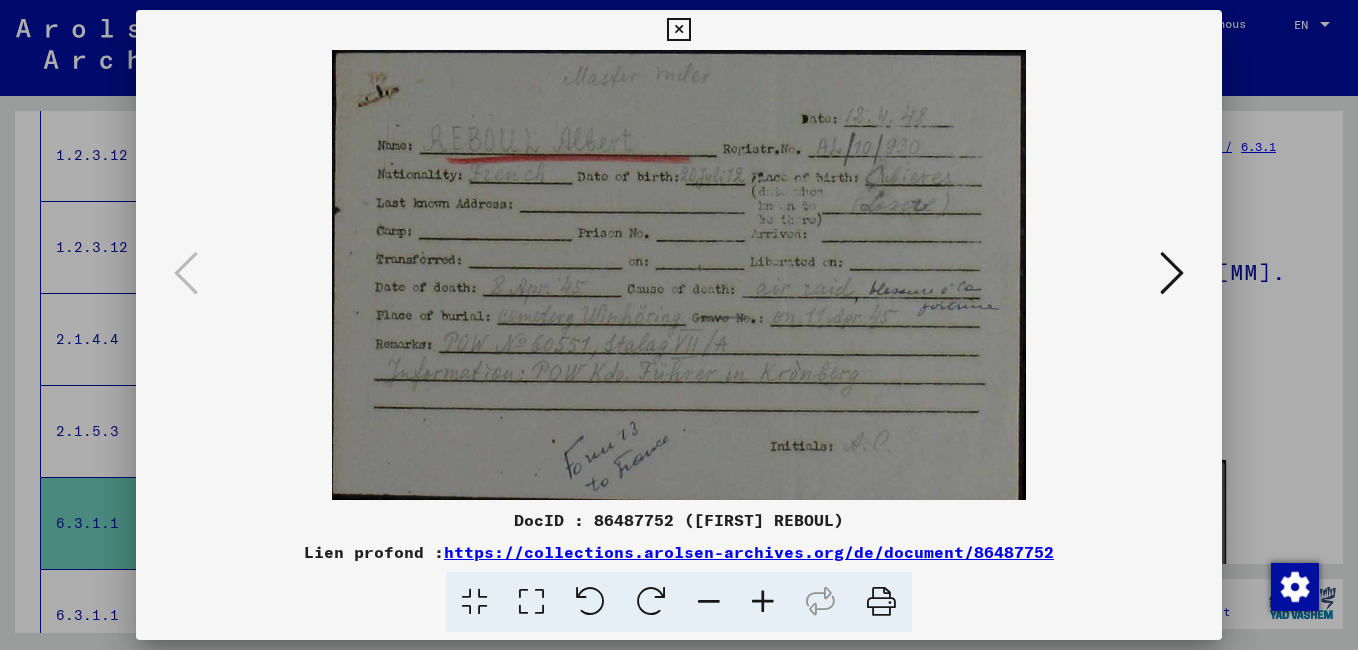 click at bounding box center [678, 30] 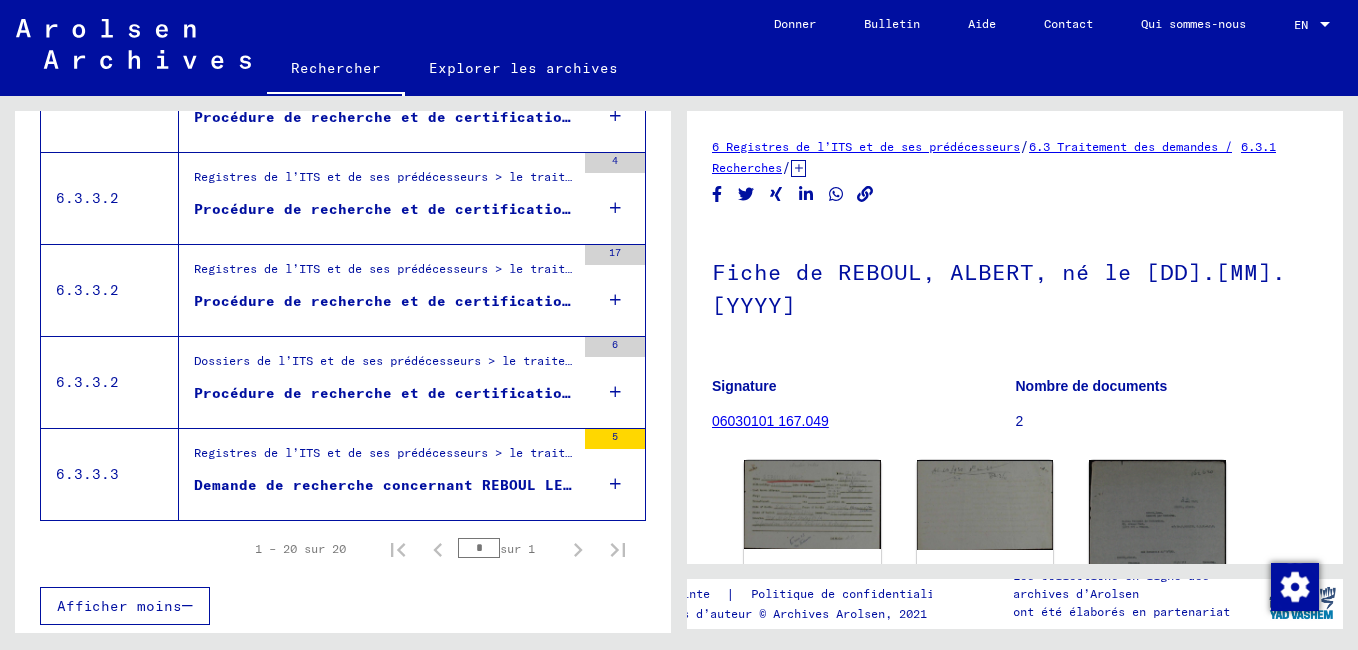 scroll, scrollTop: 1905, scrollLeft: 0, axis: vertical 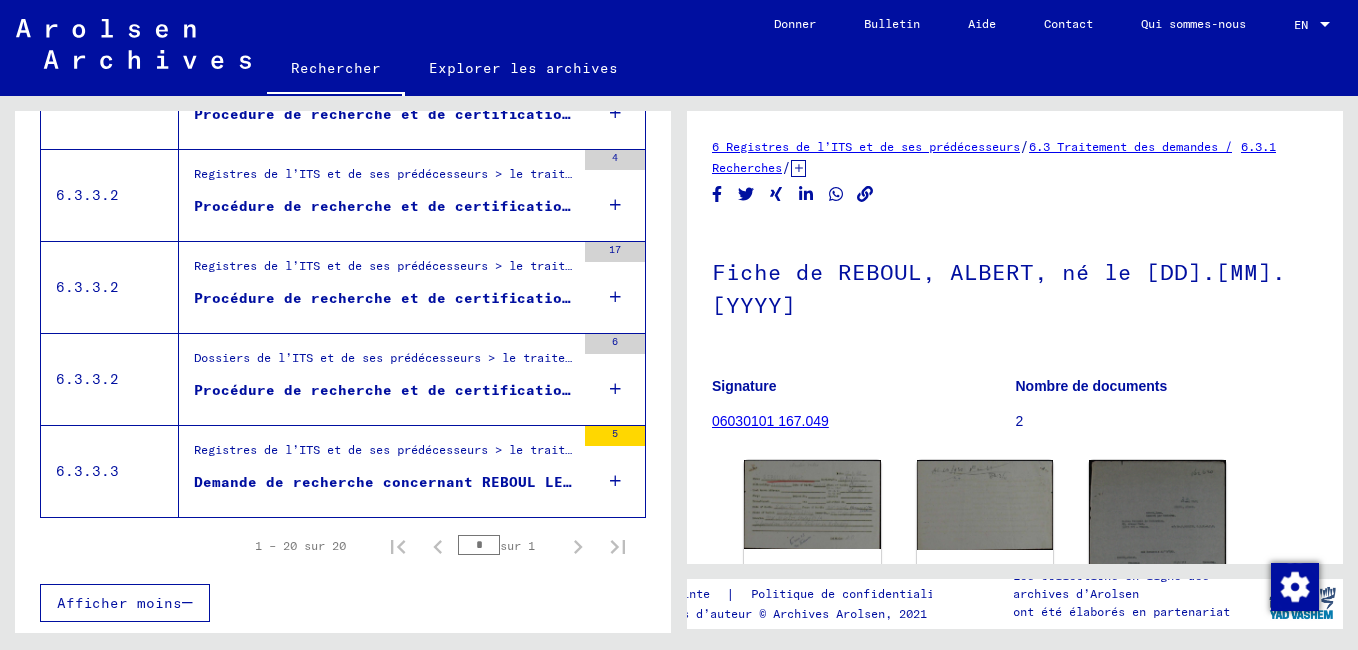 click on "Demande de recherche concernant REBOUL LEOPOLD [DD].[MM].[YYYY]" at bounding box center [384, 482] 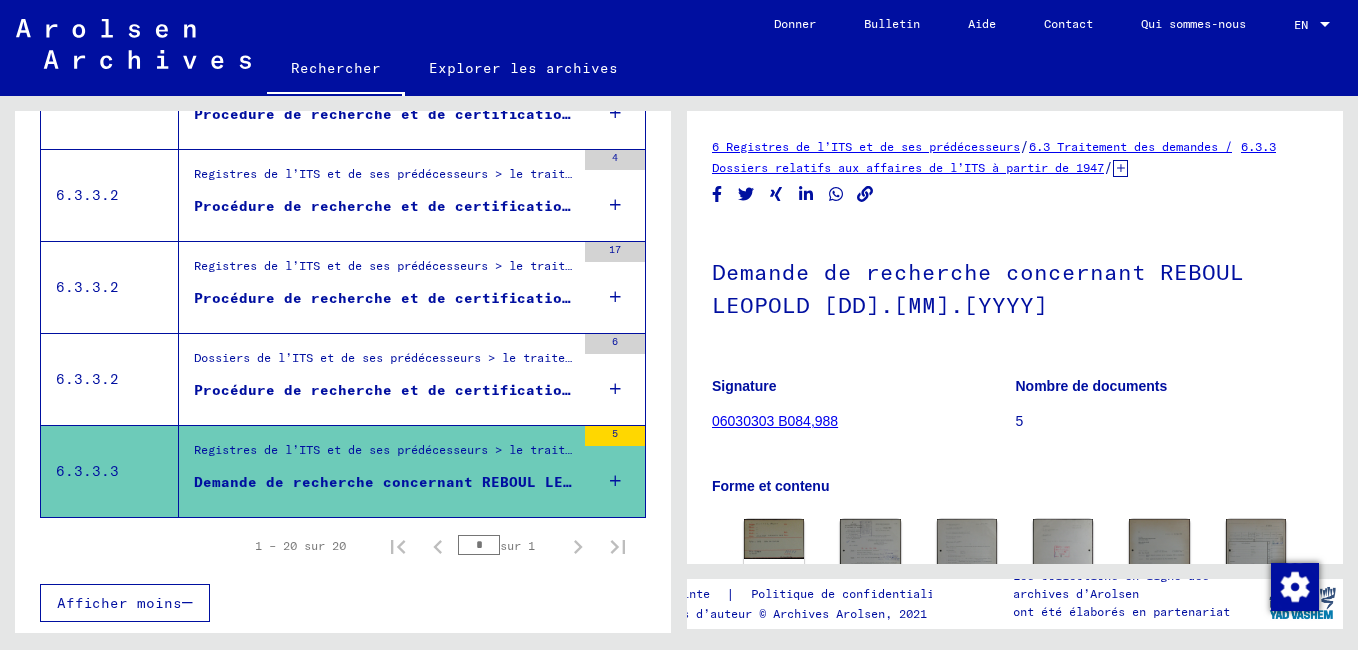 click on "Dossiers de l’ITS et de ses prédécesseurs > le traitement des demandes de renseignements > des dossiers liés aux dossiers de l’ITS à partir de 1947 > le dépôt de dossiers T/D, les processus de > recherche et de certification avec les numéros (T/D) de 750 000 à 999 999 > les processus de recherche et de certification avec les numéros (T/D) de 959 500 à 959 999" at bounding box center [384, 363] 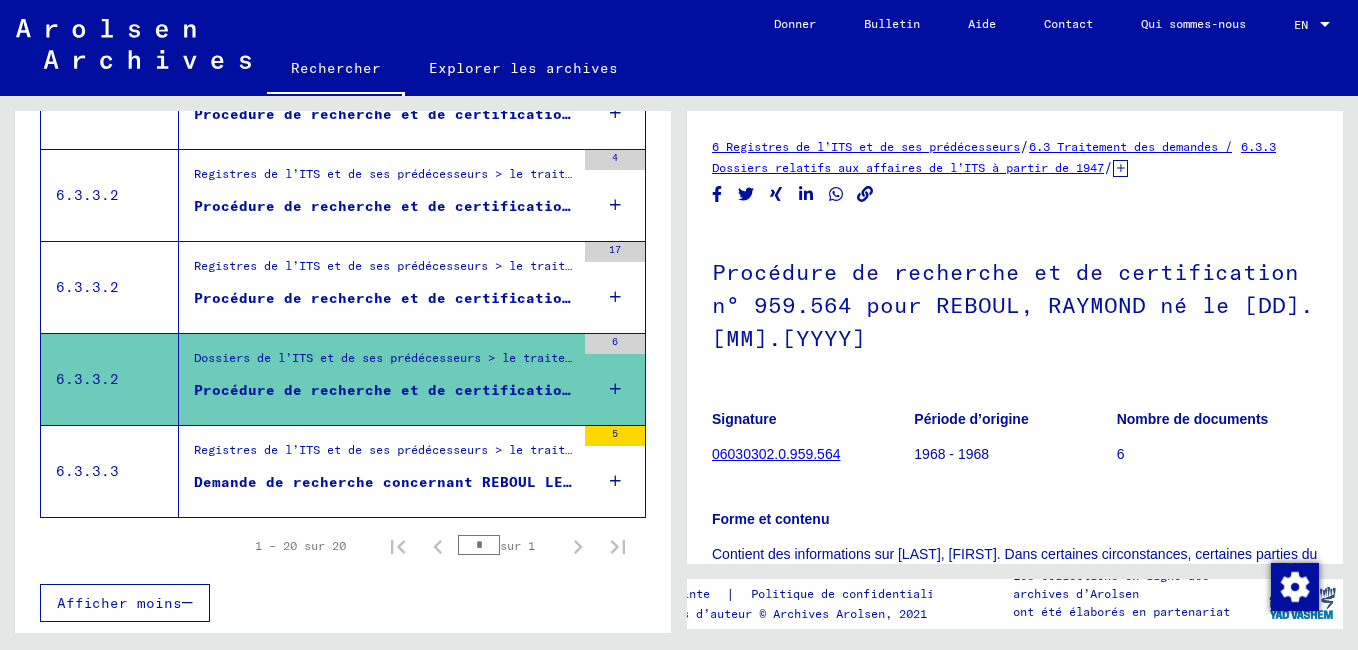scroll, scrollTop: 0, scrollLeft: 0, axis: both 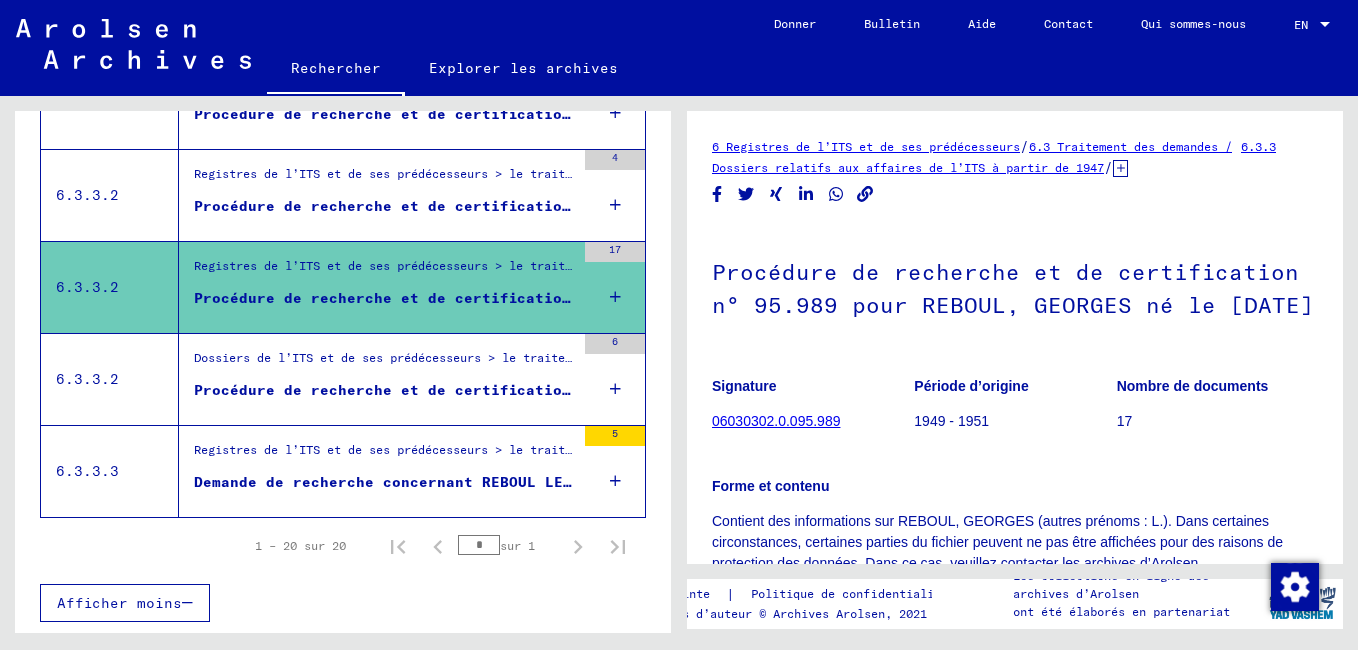 click on "Procédure de recherche et de certification n° 290.828 pour REBOUL, JEAN né le [DD].[MM].[YYYY]" at bounding box center [384, 206] 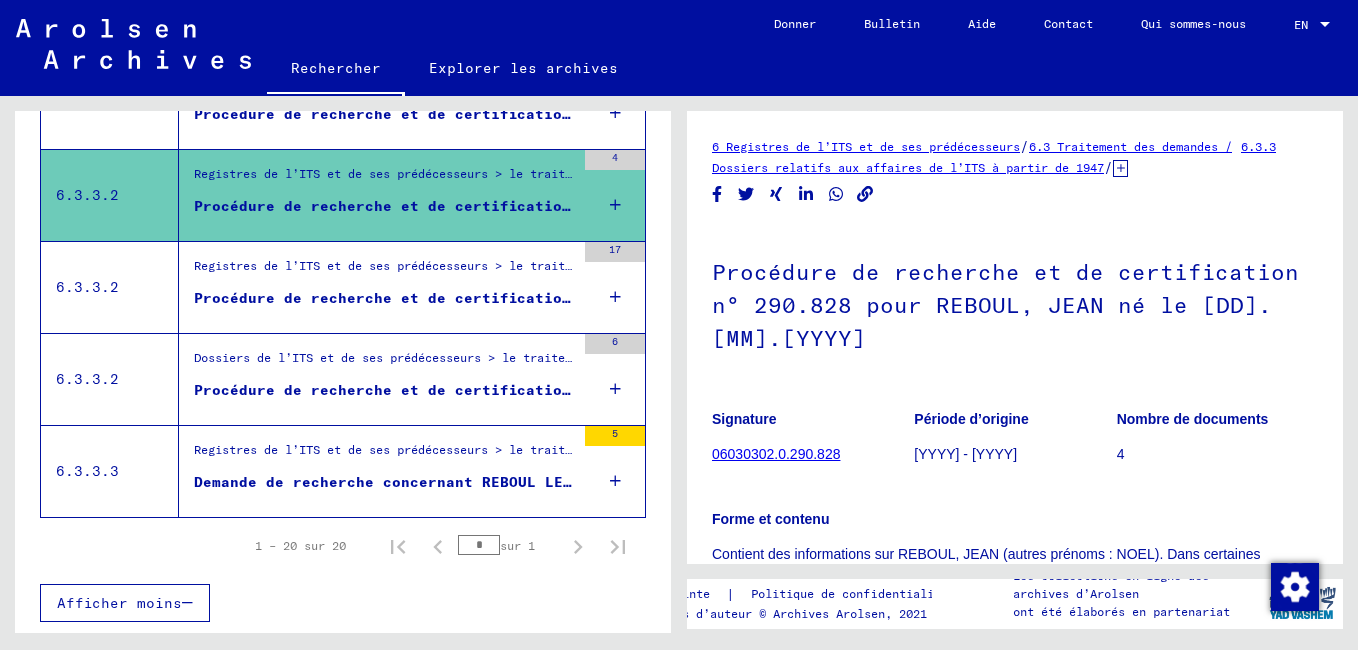 scroll, scrollTop: 0, scrollLeft: 0, axis: both 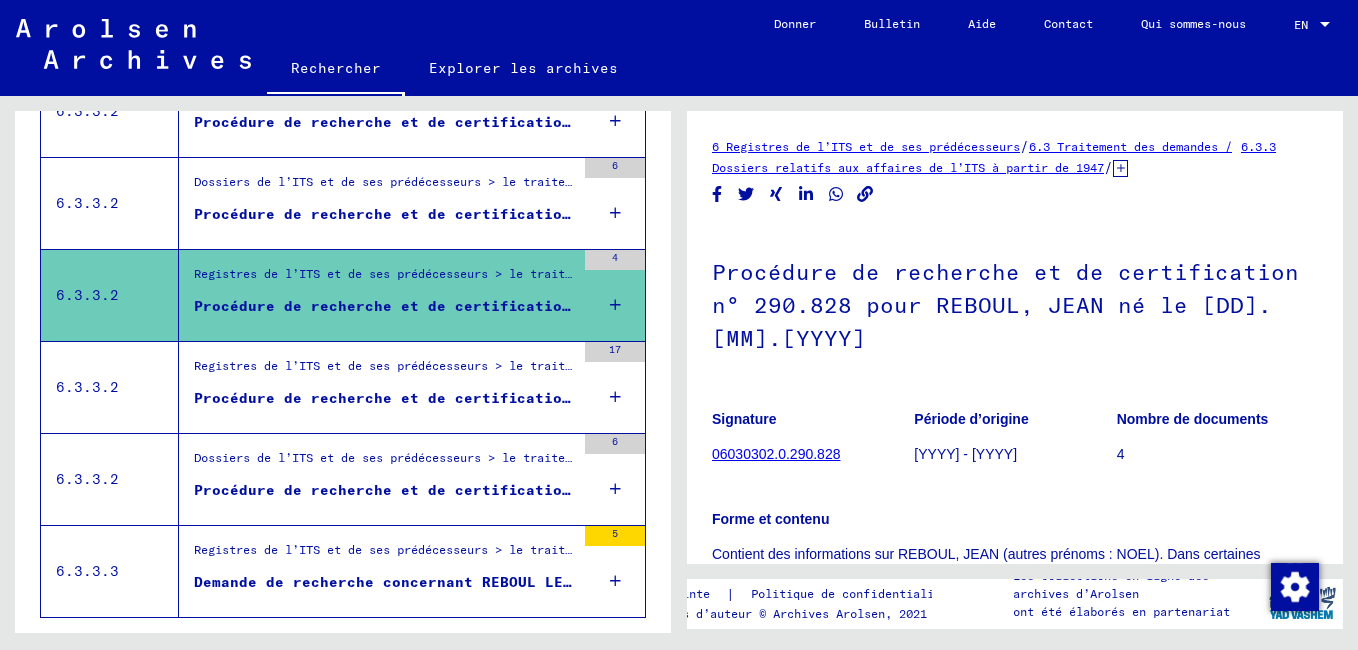 click on "Dossiers de l’ITS et de ses prédécesseurs > le traitement des demandes de renseignements > des dossiers de l’ITS à partir de 1947 > le dépôt de dossiers T/D, les procédures de > recherche et de certification avec les numéros (T/D) de 1 à 249 999 > les processus de recherche et de certification avec les numéros (T/D) de 154 000 à 154 499" at bounding box center (384, 187) 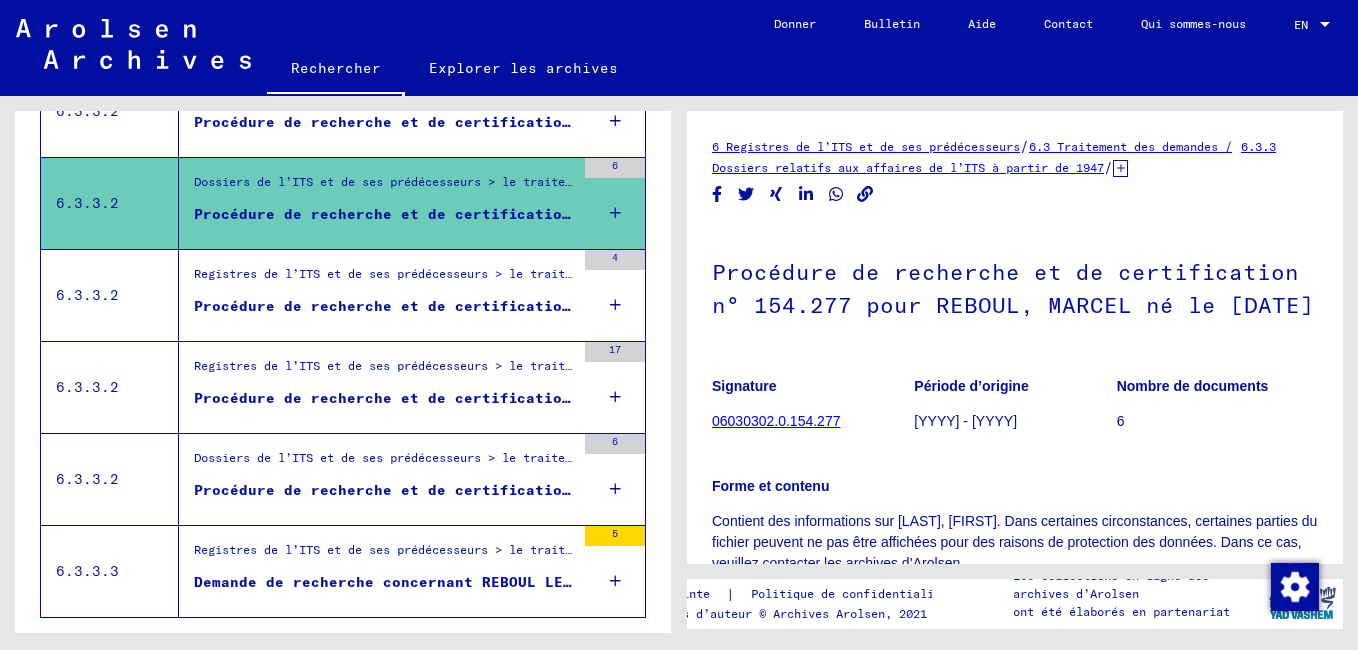 scroll, scrollTop: 0, scrollLeft: 0, axis: both 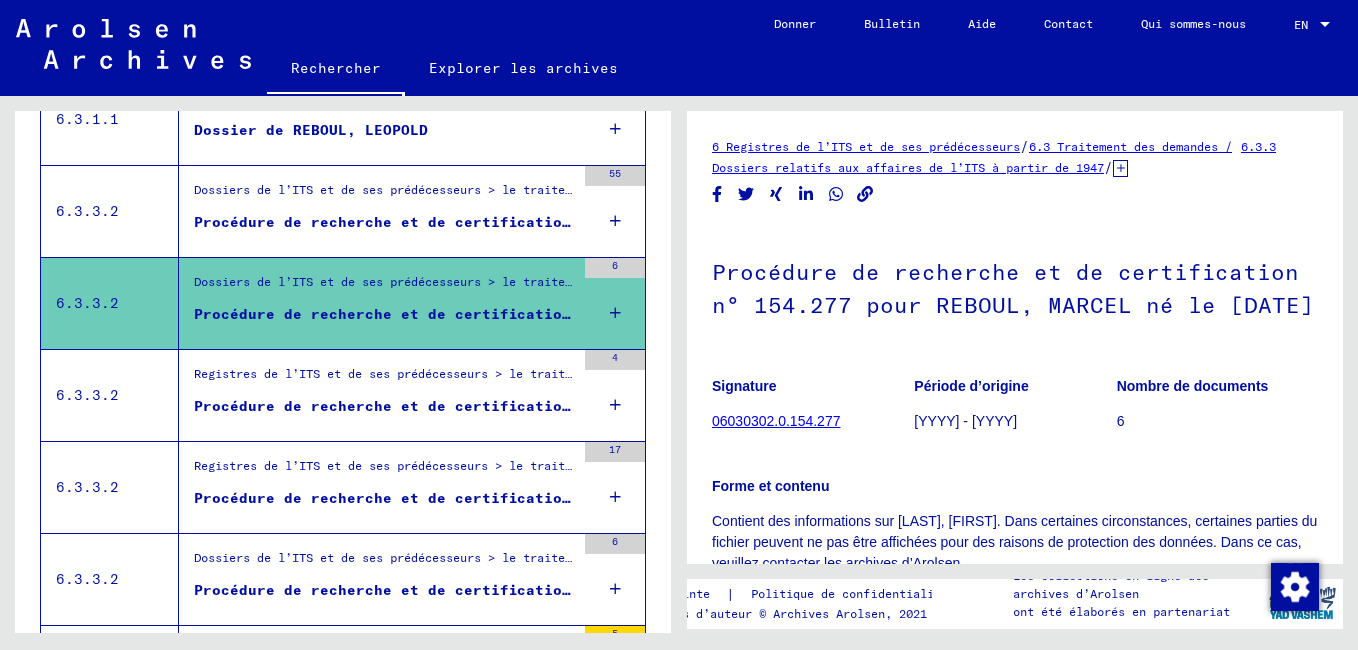 click on "Dossiers de l’ITS et de ses prédécesseurs > le traitement des demandes de renseignements > des dossiers relatifs aux dossiers de l’ITS à partir de 1947 > le dépôt de dossiers T/D, les processus de > de recherche et de certification avec les numéros (T/D) de 1 000 000 à 1 249 999 > les processus de recherche et de certification avec les numéros (T/D) de 1 124 000 à 1 124 499" at bounding box center (384, 195) 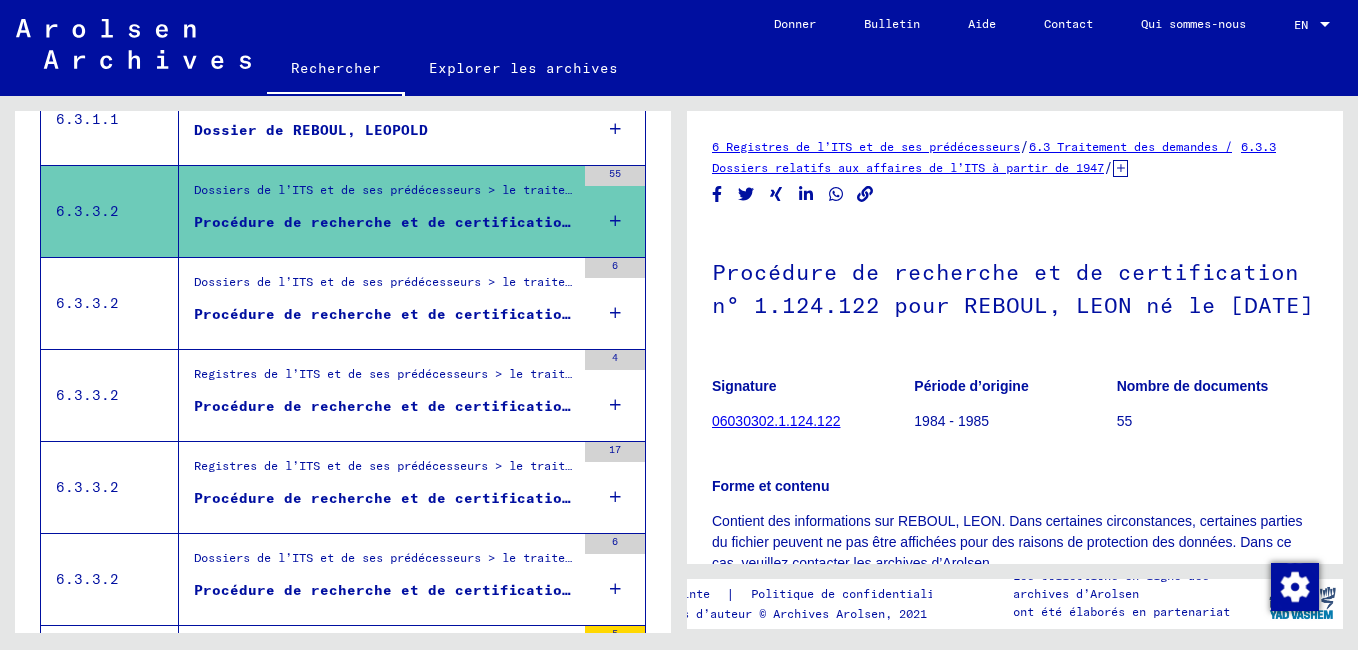 scroll, scrollTop: 0, scrollLeft: 0, axis: both 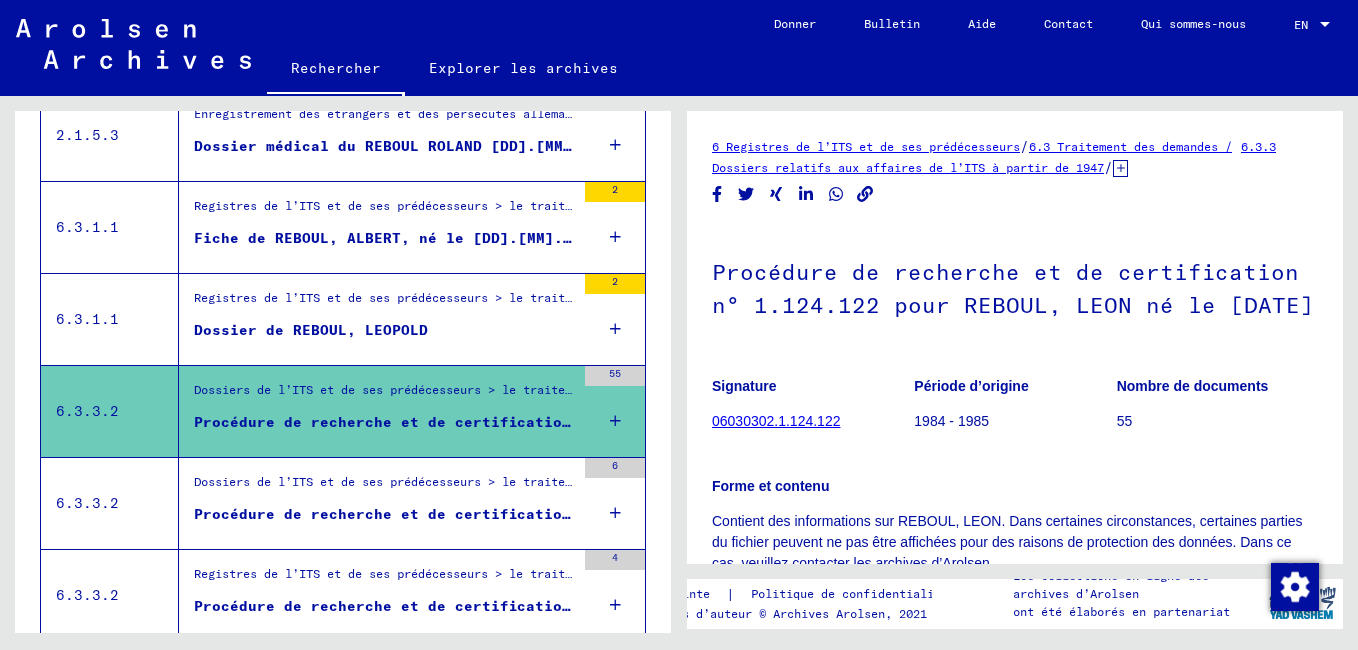 click on "Registres de l’ITS et de ses prédécesseurs > le traitement des enquêtes > des recherches > des recherches 1945 - 1946 > dossiers portant les noms de RAZUMOVIC" at bounding box center (384, 303) 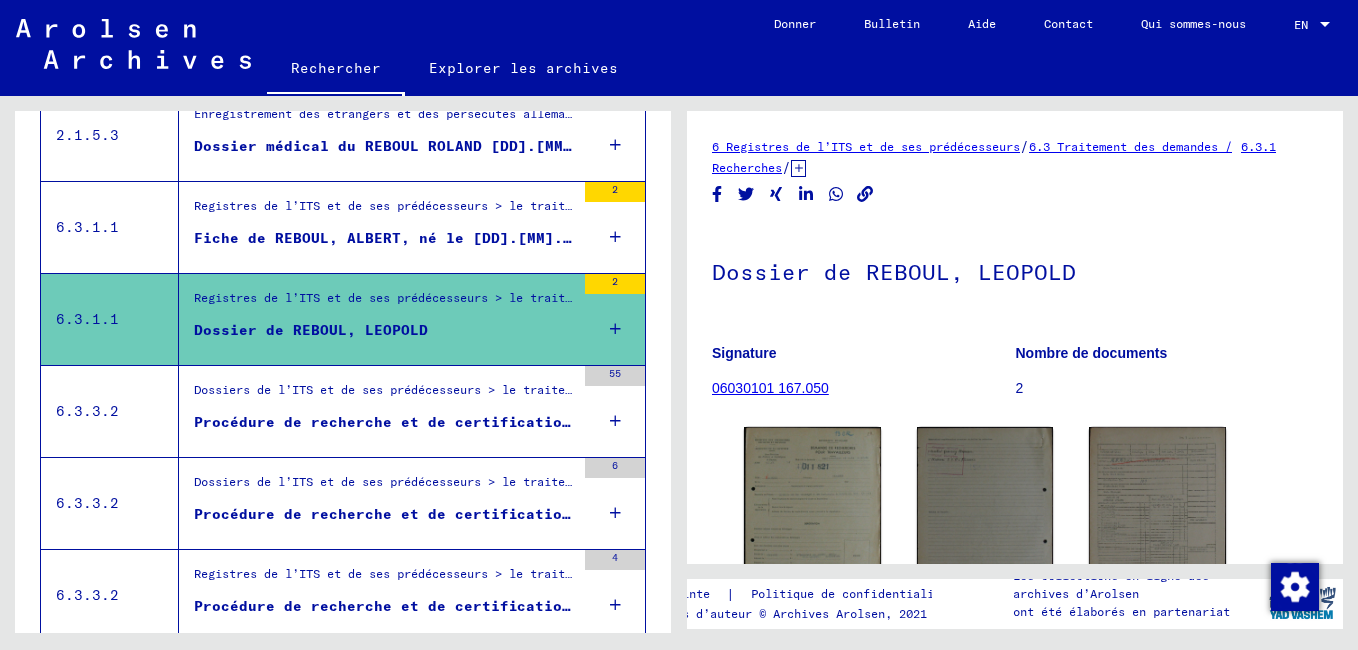 scroll, scrollTop: 0, scrollLeft: 0, axis: both 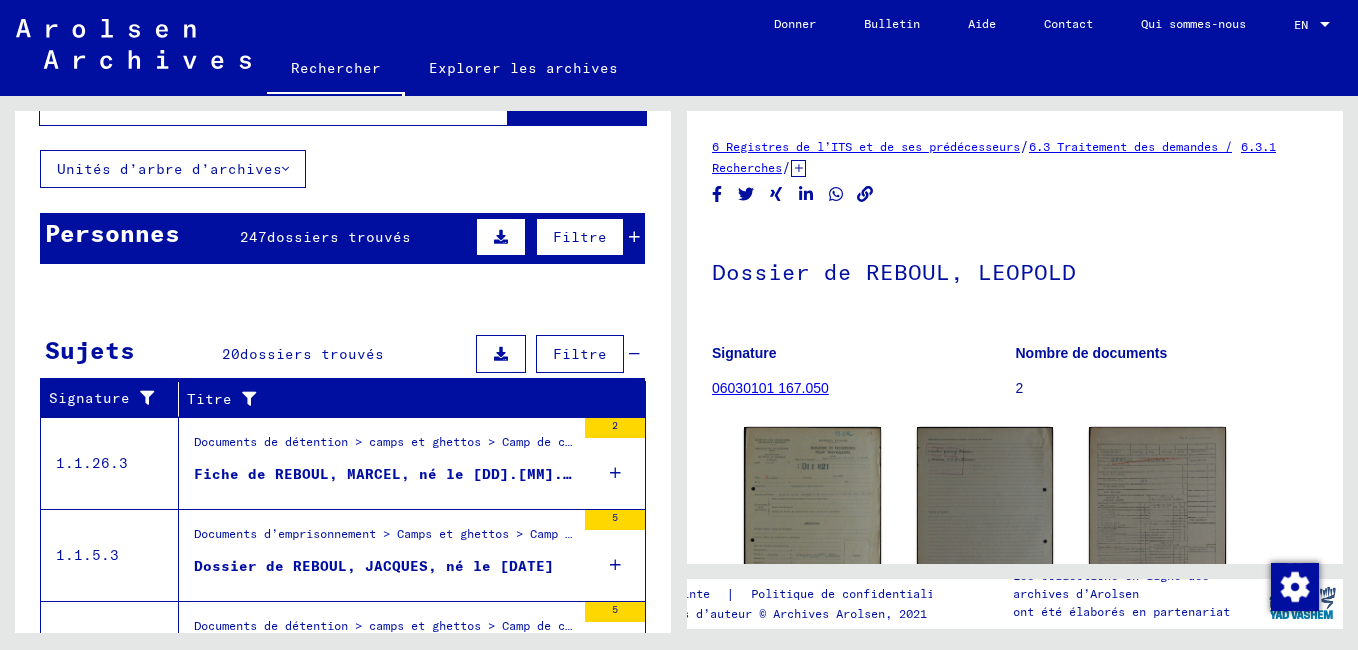 click on "Filtre" at bounding box center [580, 237] 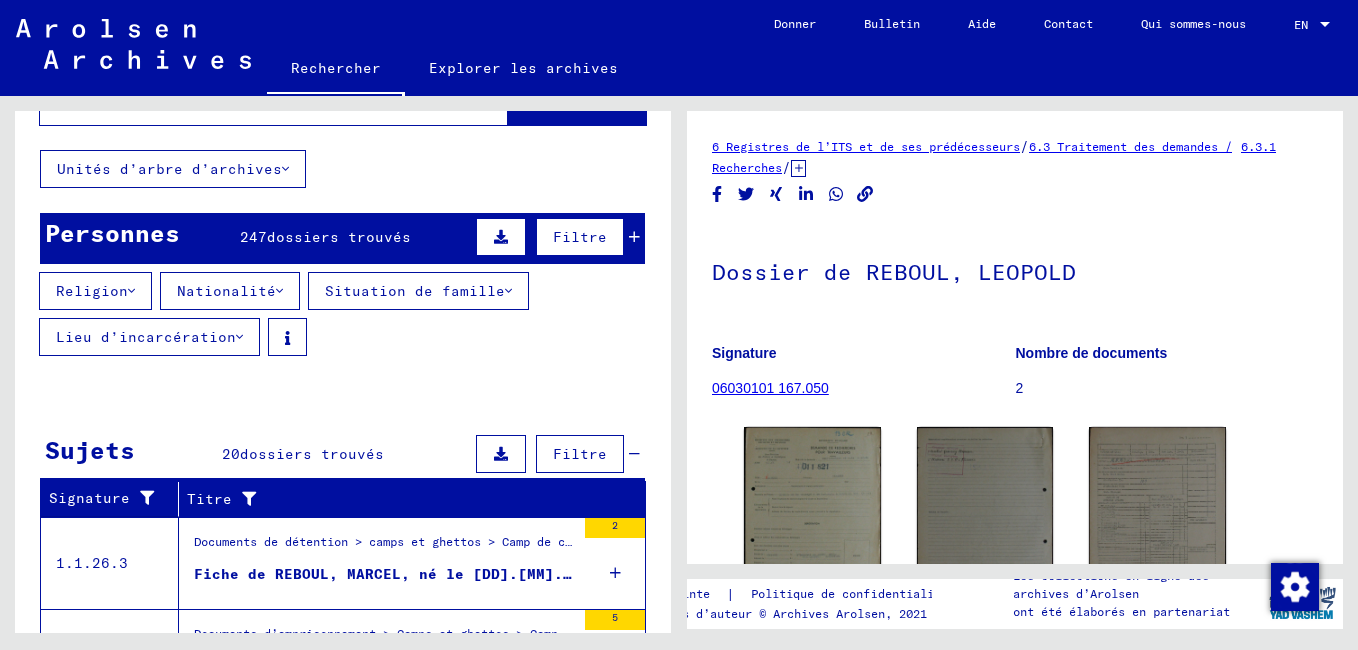 click on "Situation de famille" at bounding box center (415, 291) 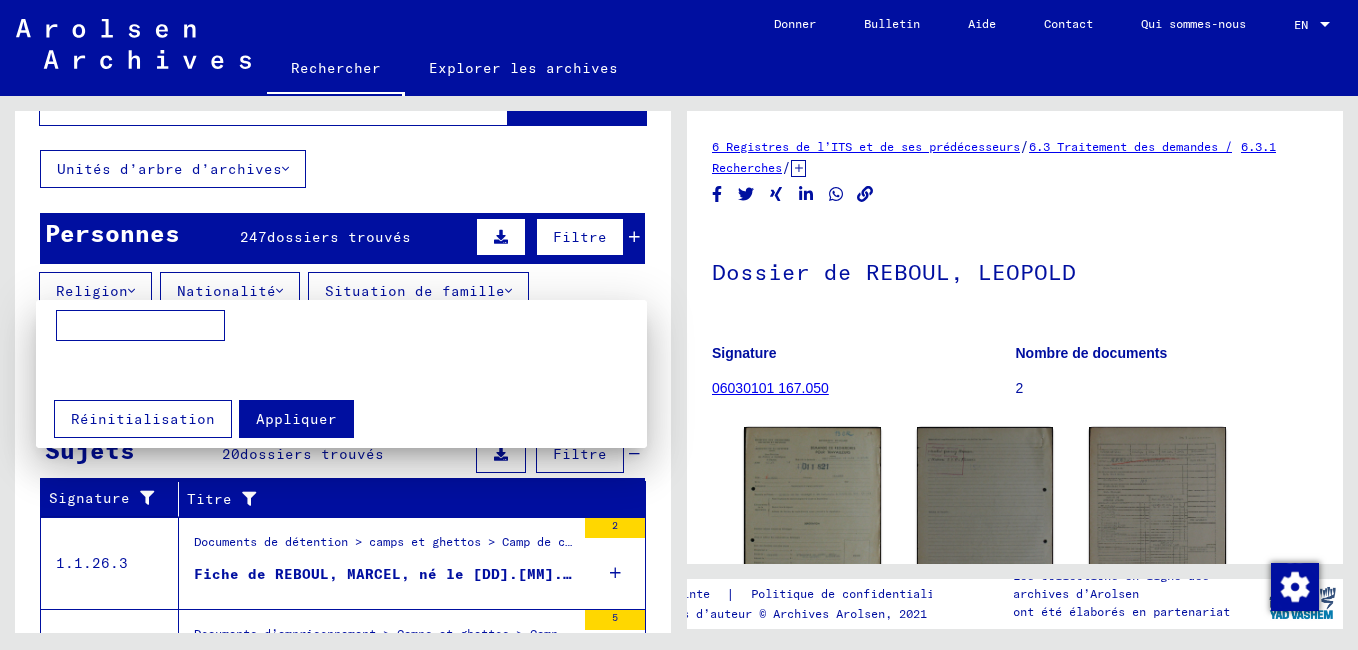 click at bounding box center [679, 325] 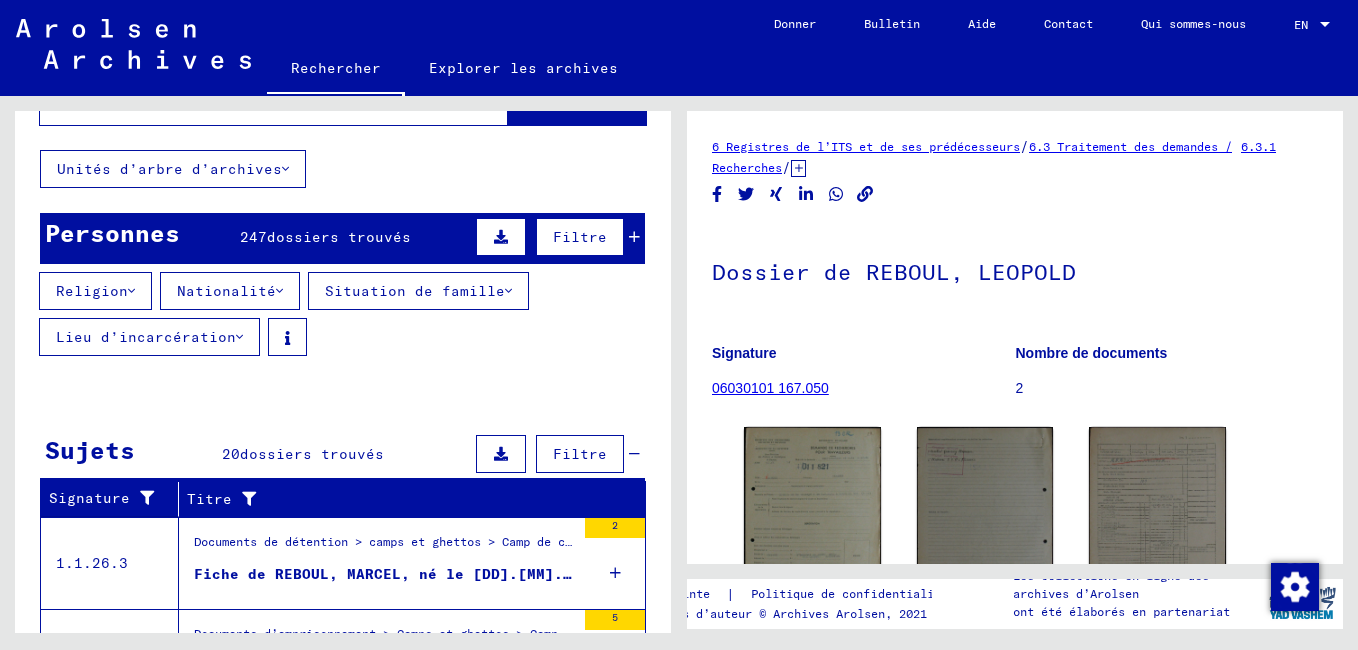 click on "Lieu d’incarcération" at bounding box center [146, 337] 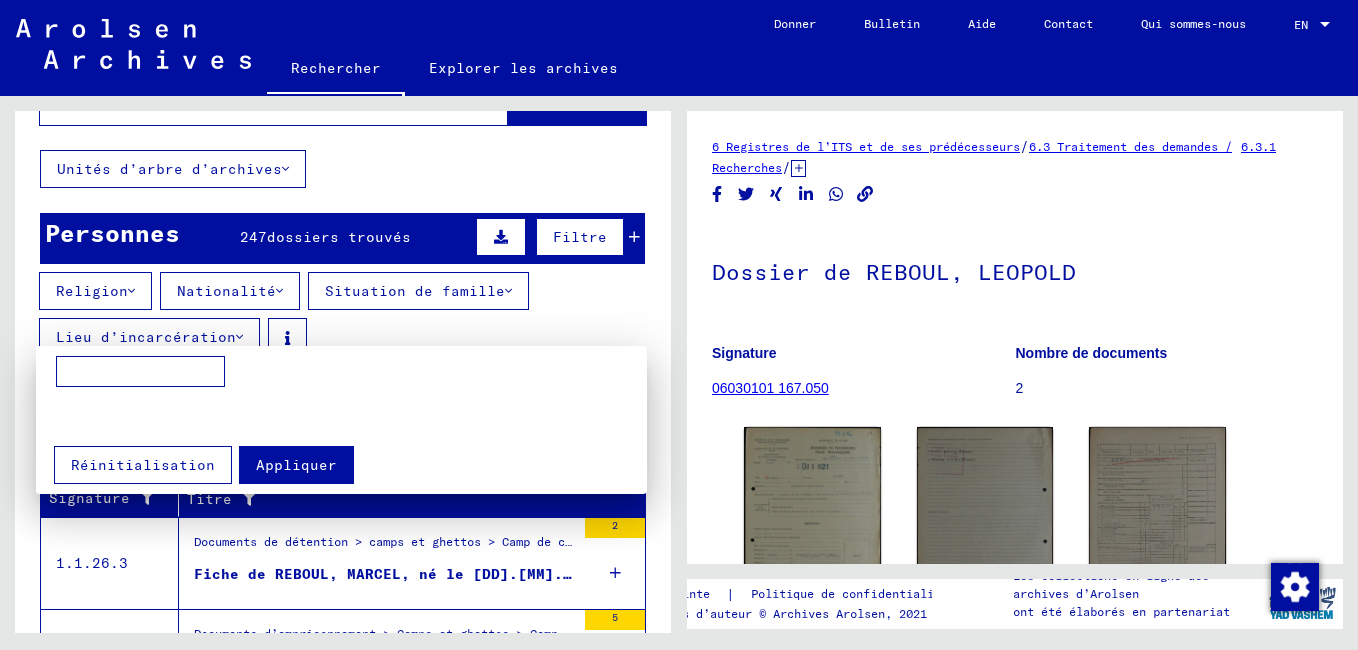 click at bounding box center (140, 372) 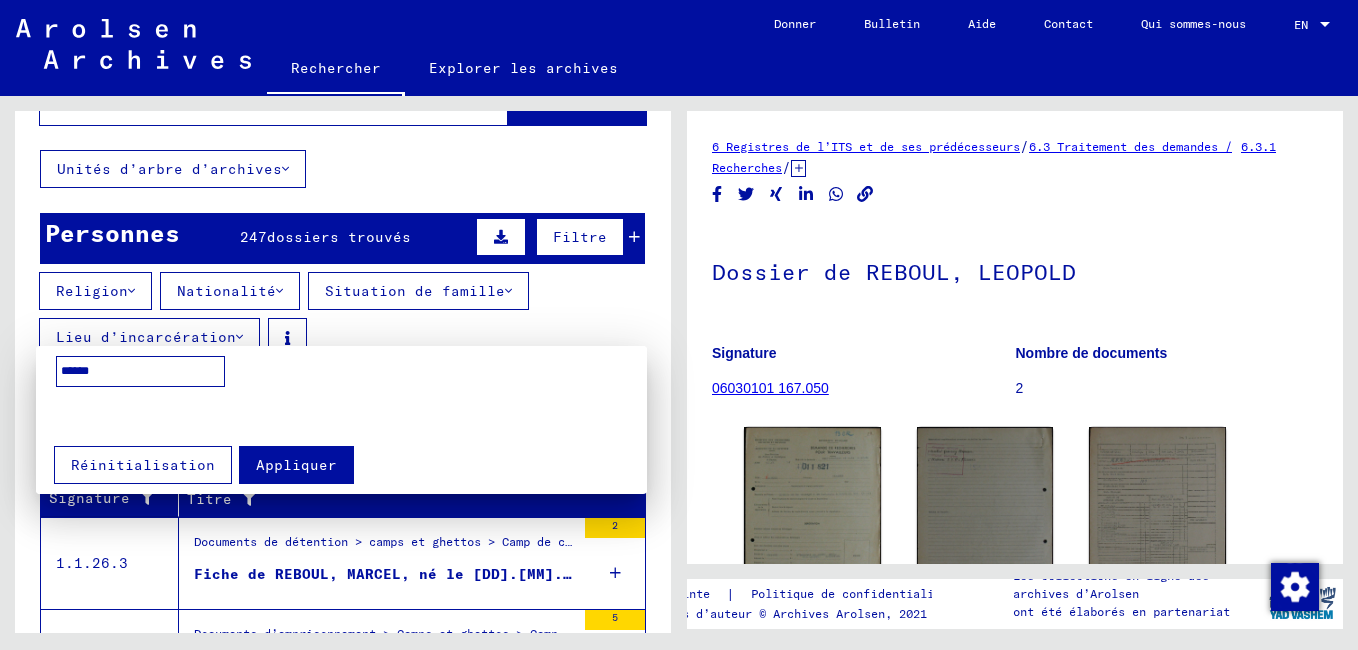 type on "******" 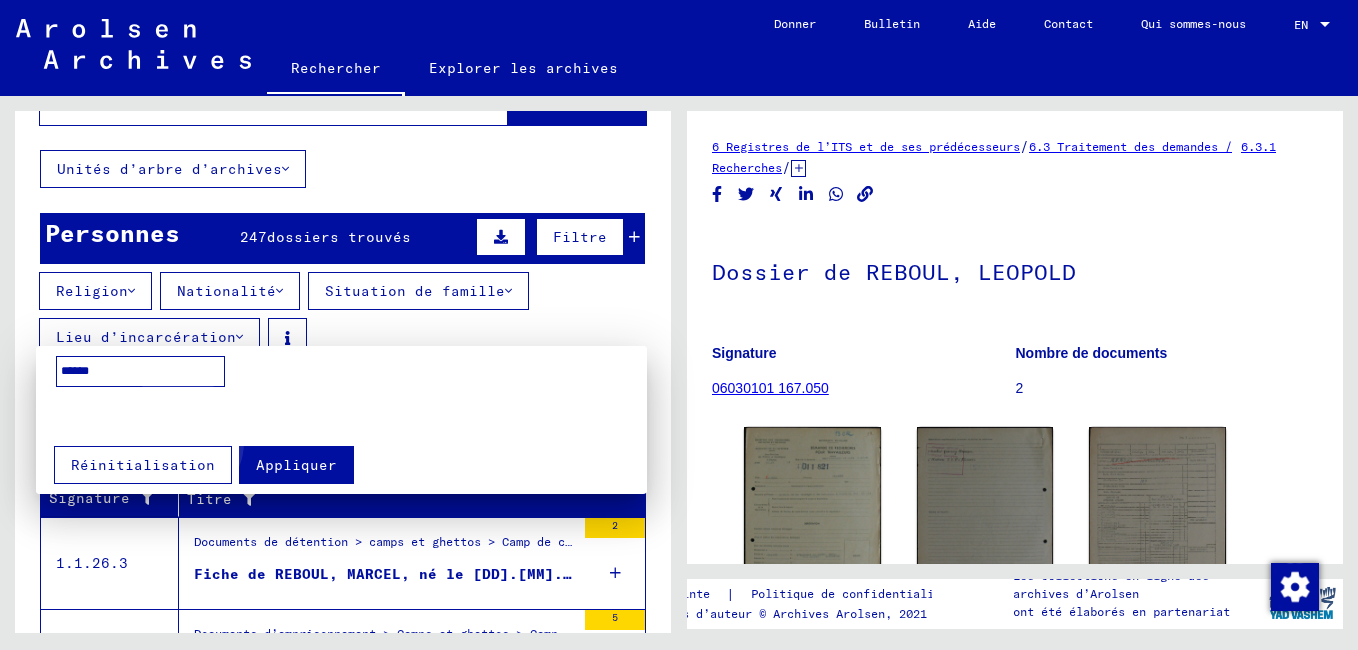 click on "Appliquer" at bounding box center (296, 465) 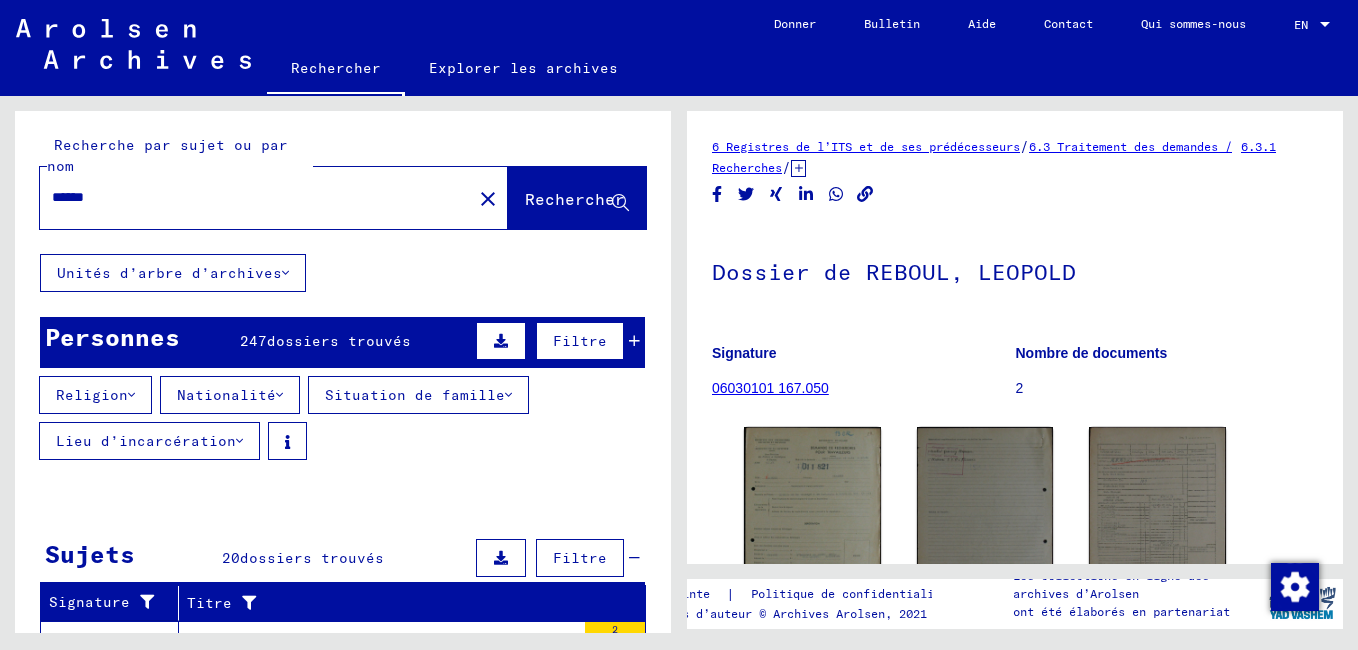 scroll, scrollTop: 0, scrollLeft: 0, axis: both 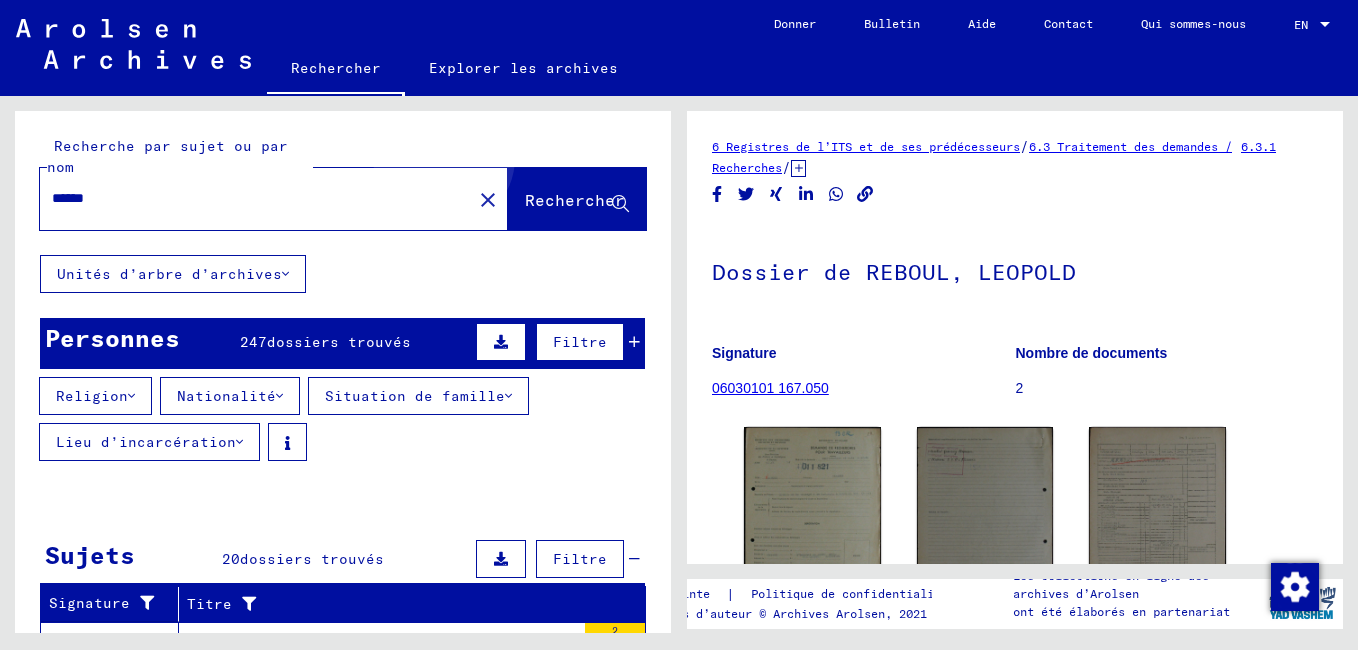 click on "Rechercher" 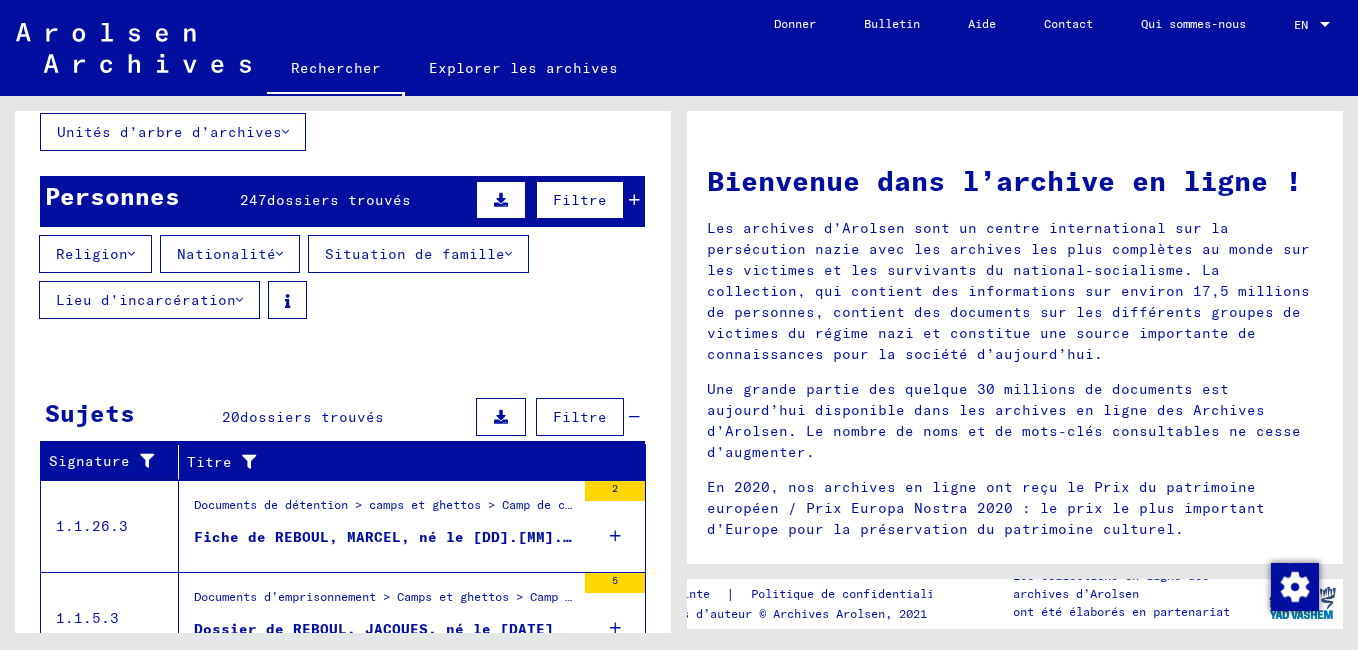 scroll, scrollTop: 200, scrollLeft: 0, axis: vertical 